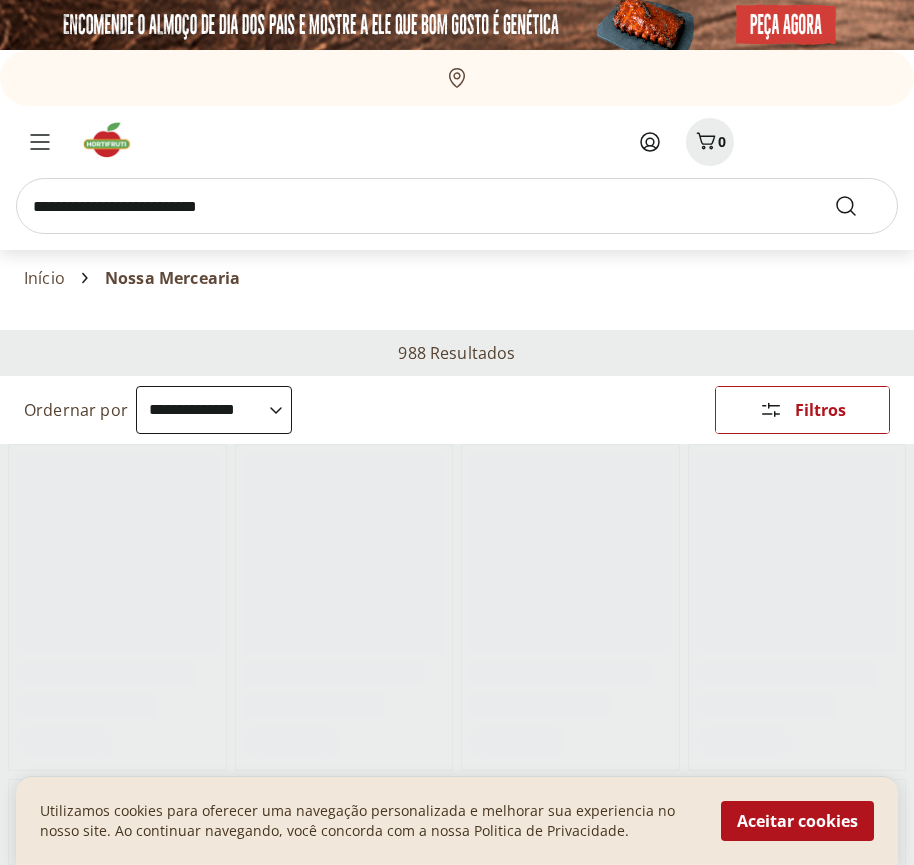 select on "**********" 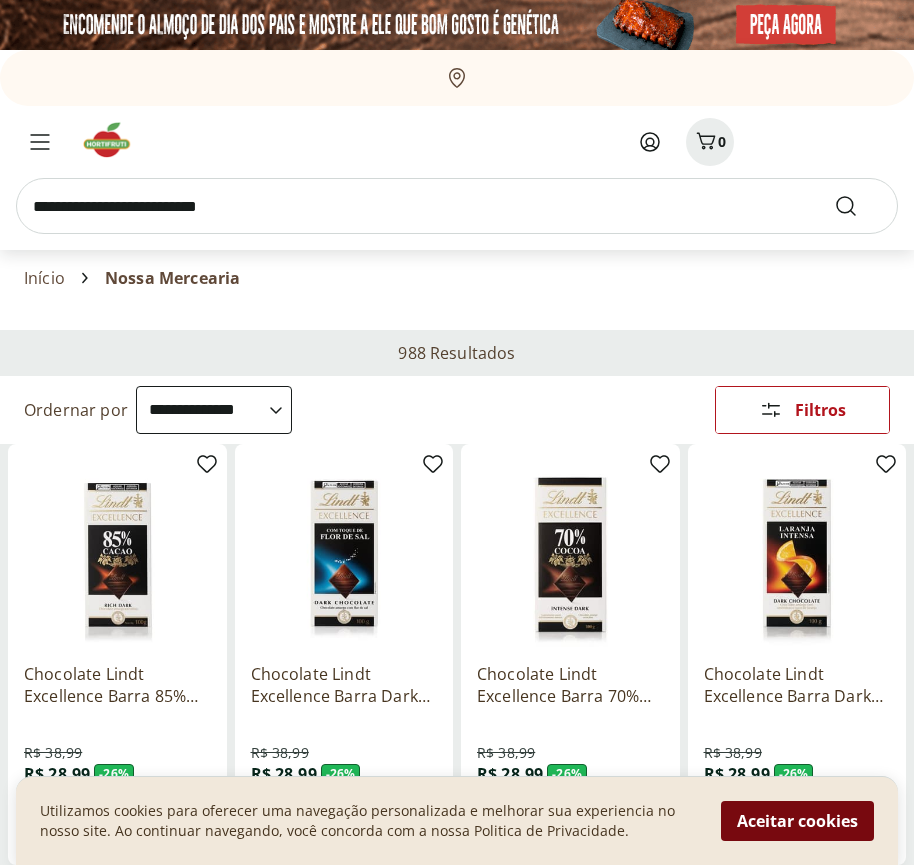 click on "Aceitar cookies" at bounding box center (797, 821) 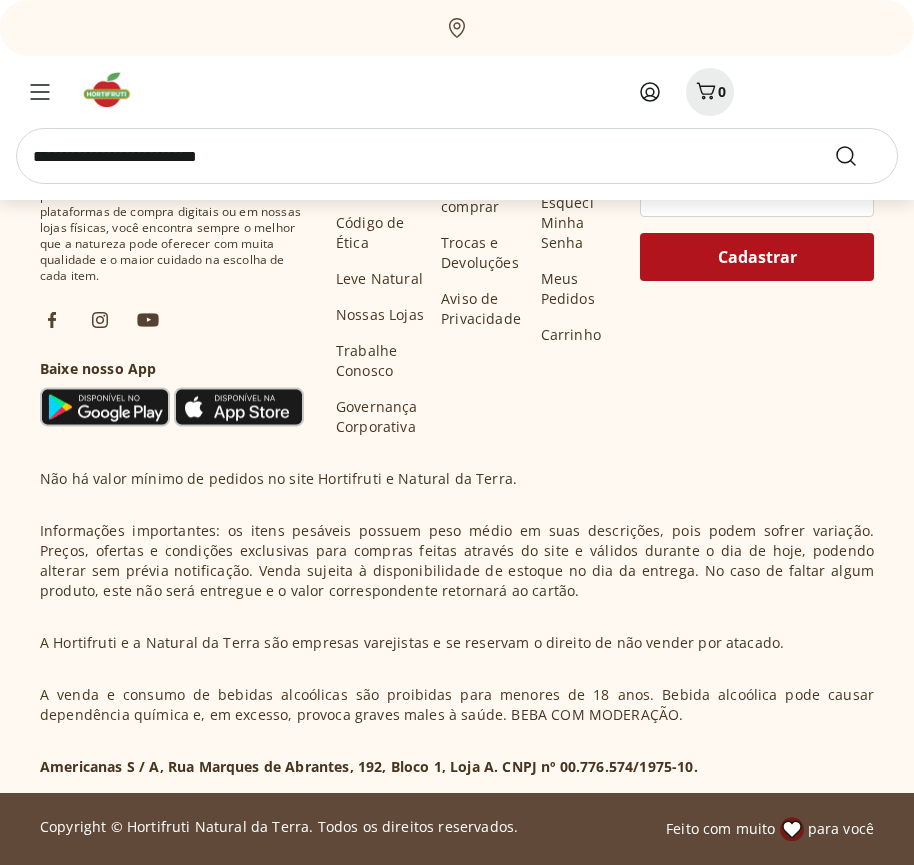 scroll, scrollTop: 1042, scrollLeft: 0, axis: vertical 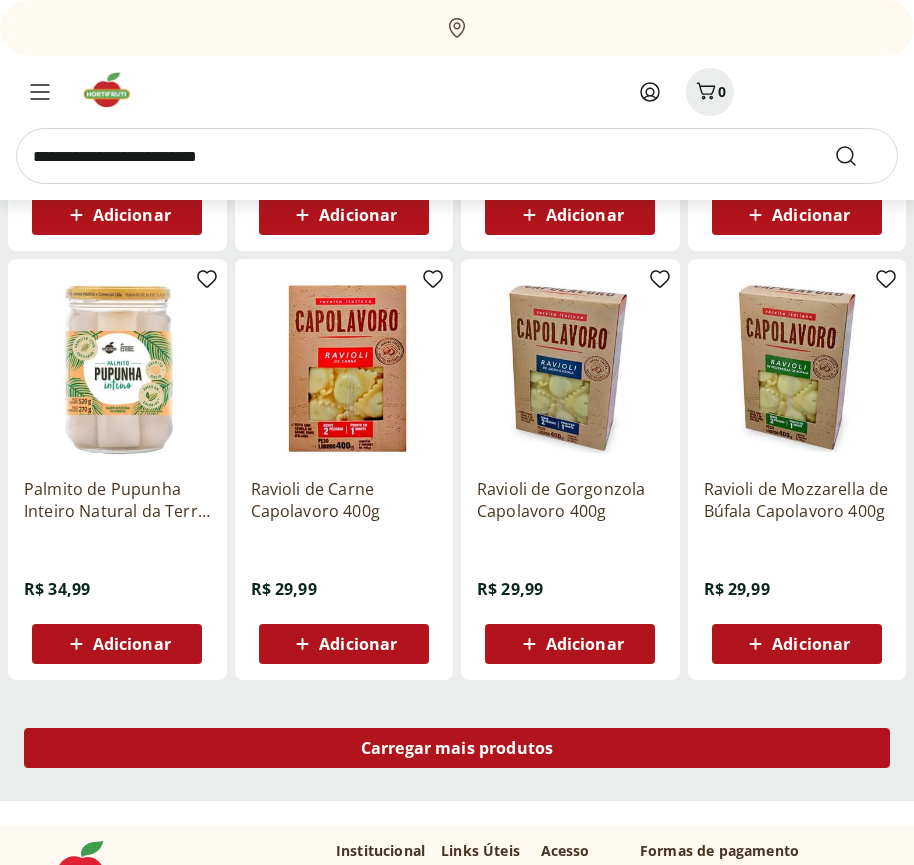 click on "Carregar mais produtos" at bounding box center (457, 748) 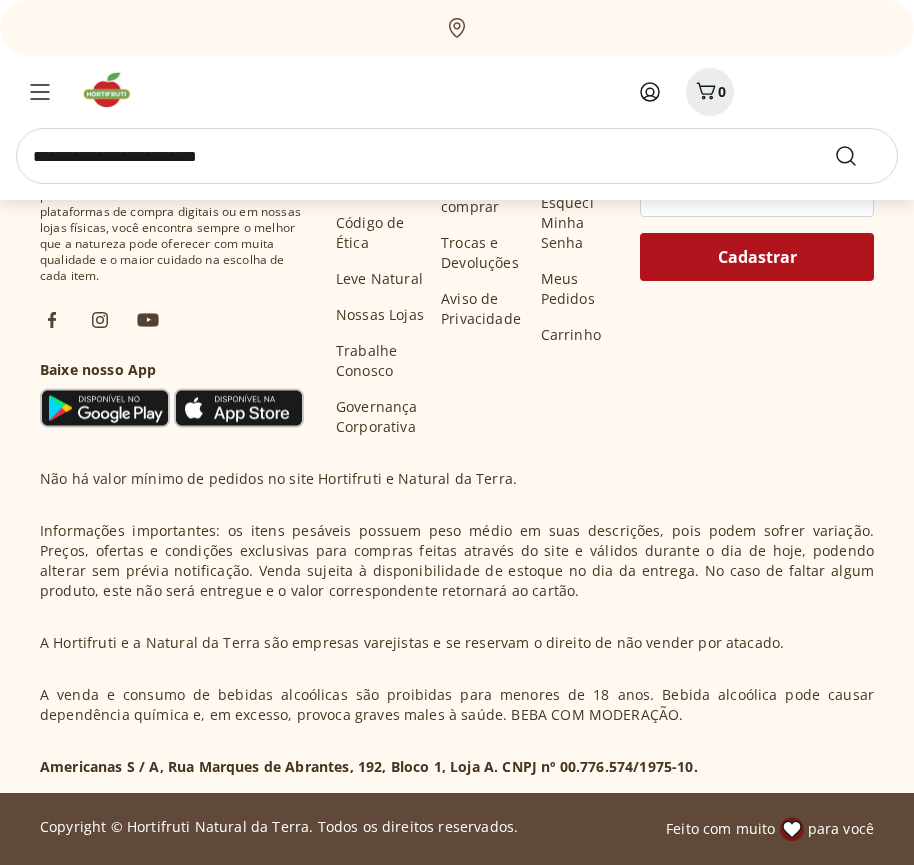 scroll, scrollTop: 2335, scrollLeft: 0, axis: vertical 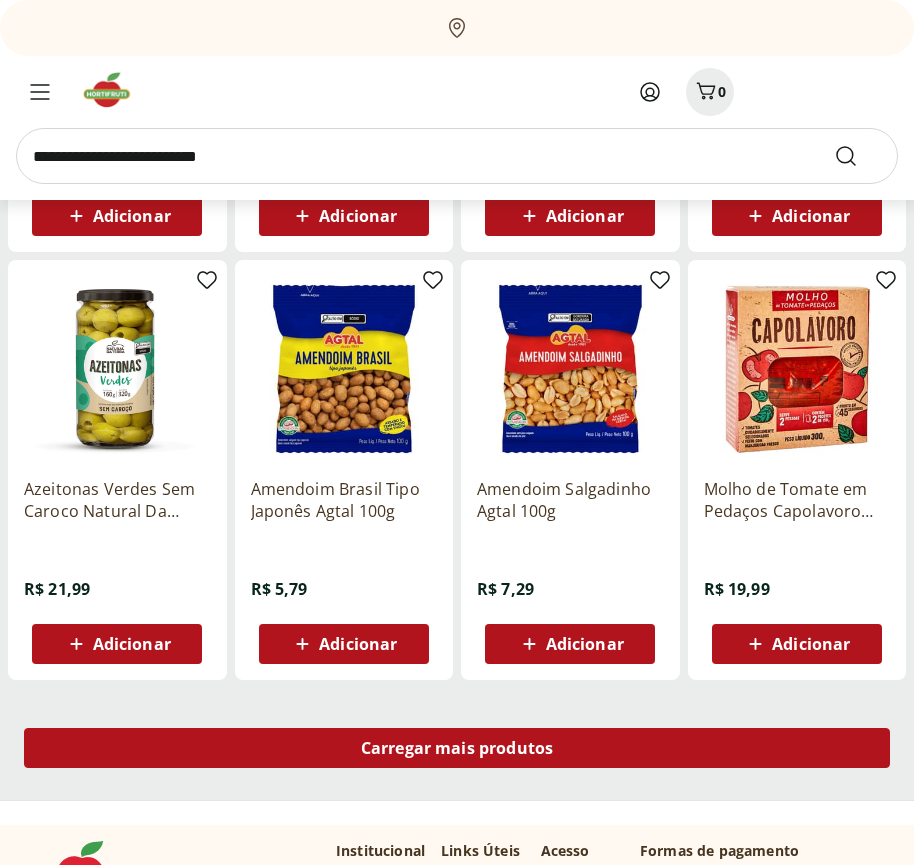 click on "Carregar mais produtos" at bounding box center [457, 748] 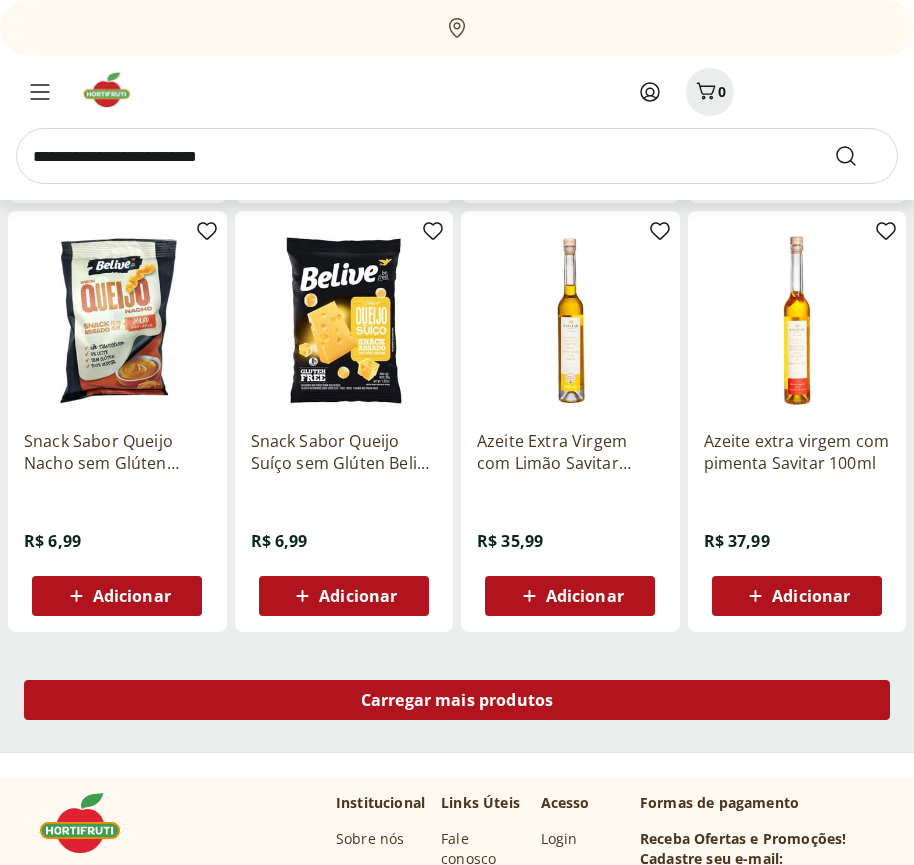 scroll, scrollTop: 3629, scrollLeft: 0, axis: vertical 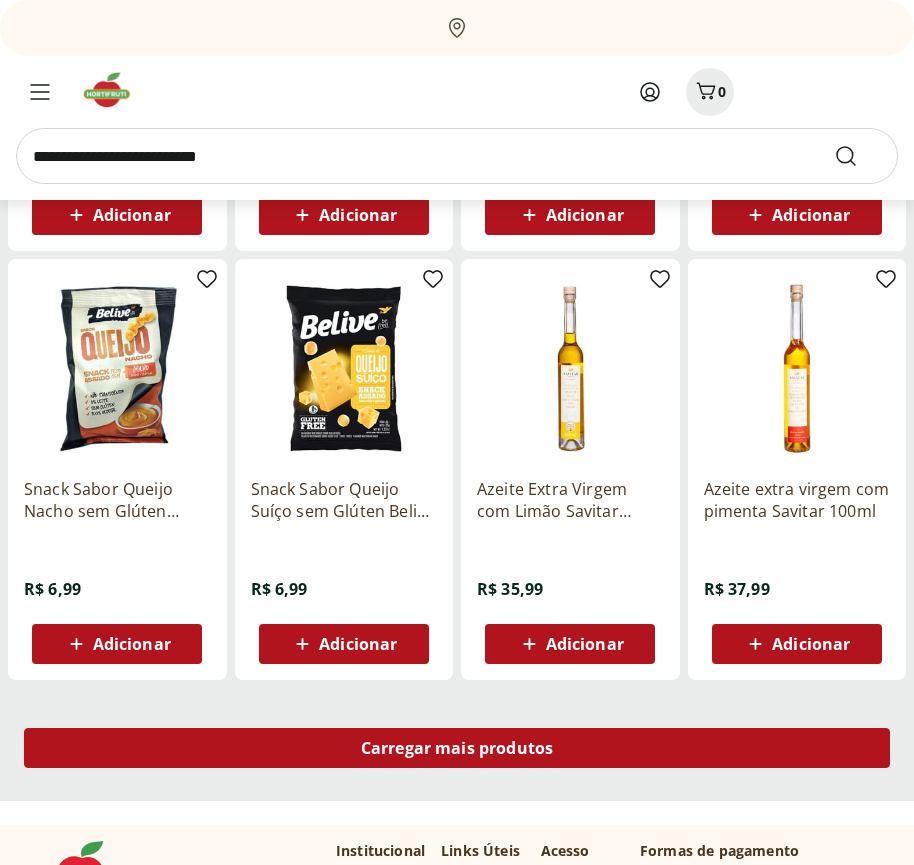 click on "Carregar mais produtos" at bounding box center [457, 748] 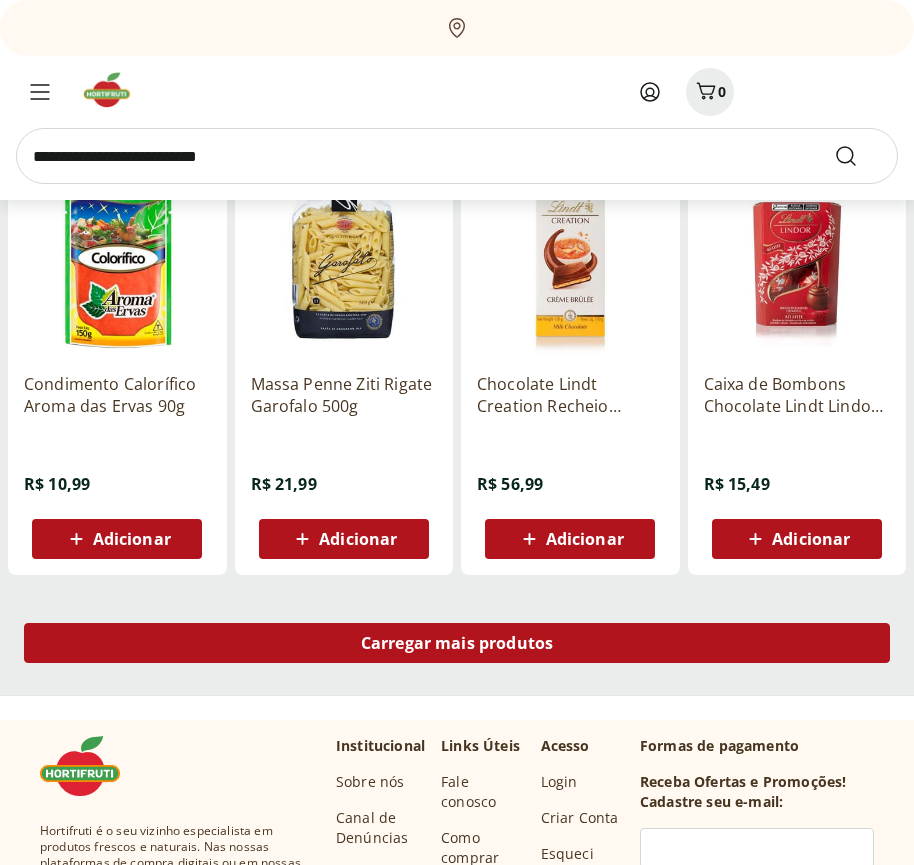 scroll, scrollTop: 4922, scrollLeft: 0, axis: vertical 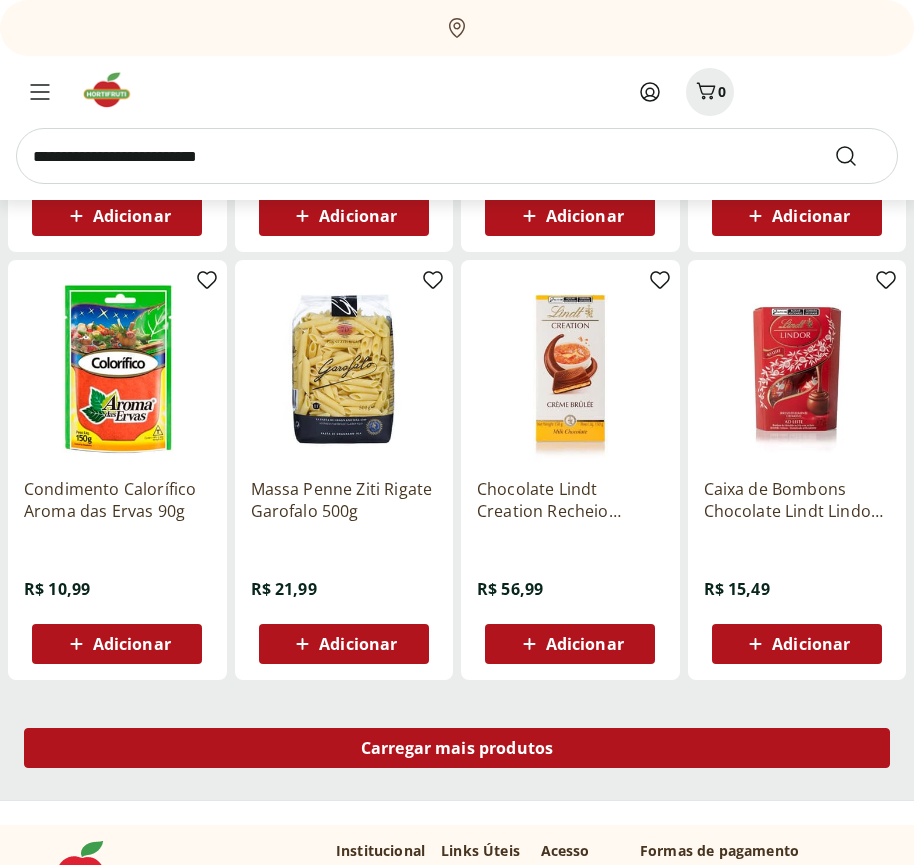 click on "Carregar mais produtos" at bounding box center (457, 748) 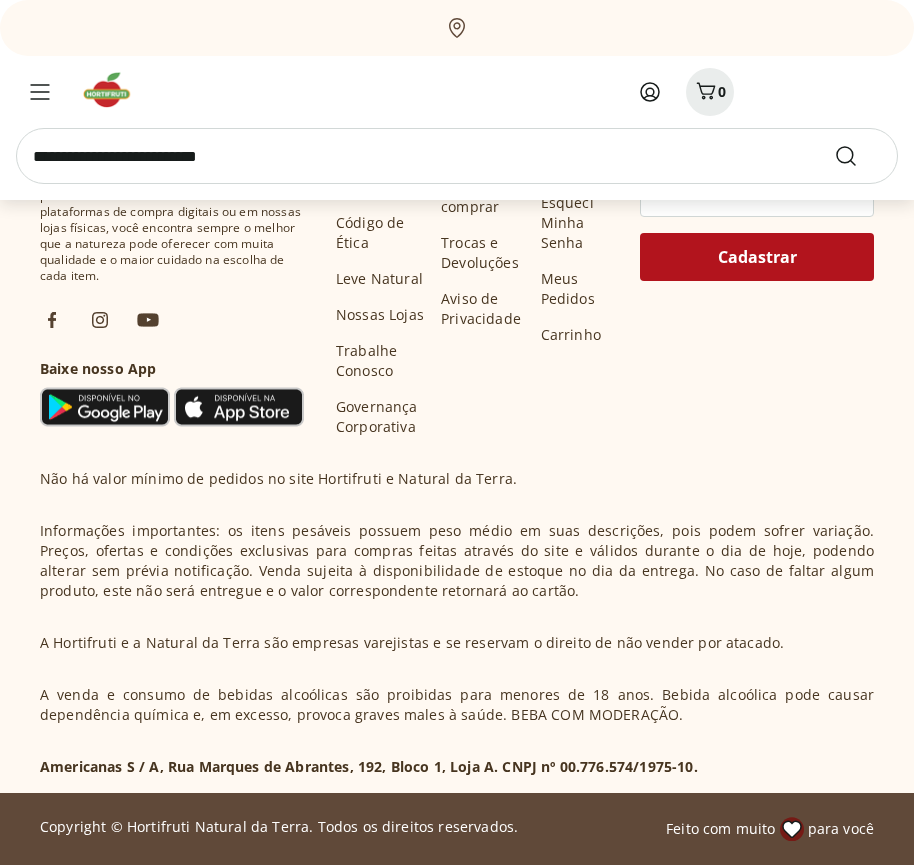 scroll, scrollTop: 6216, scrollLeft: 0, axis: vertical 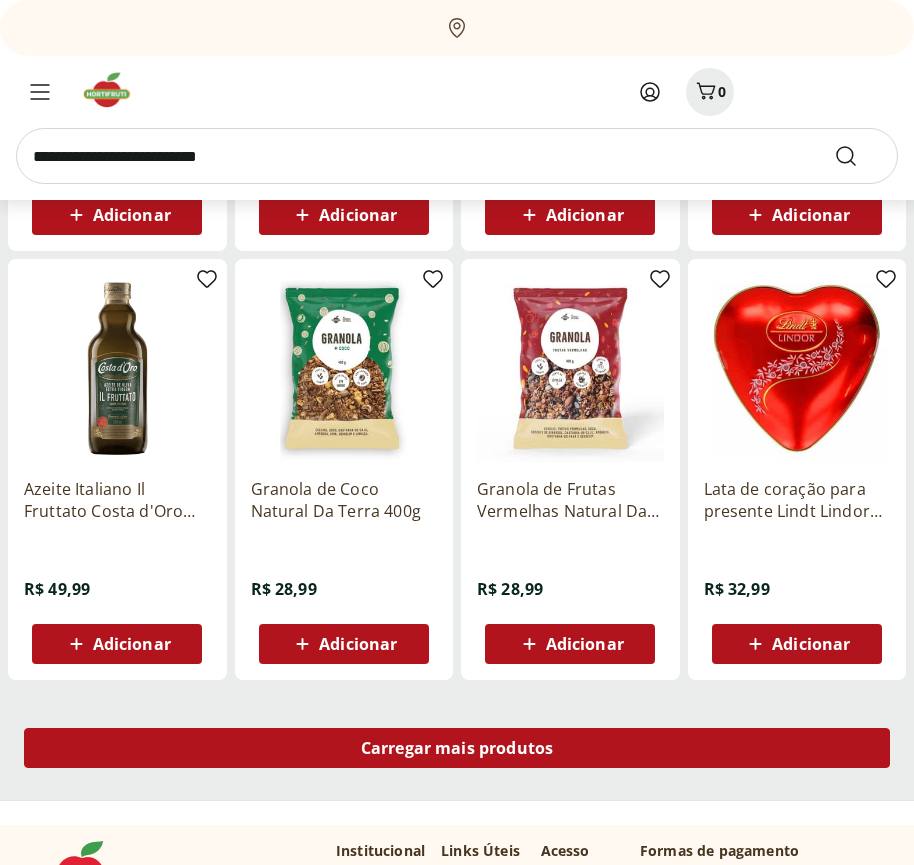 click on "Carregar mais produtos" at bounding box center [457, 748] 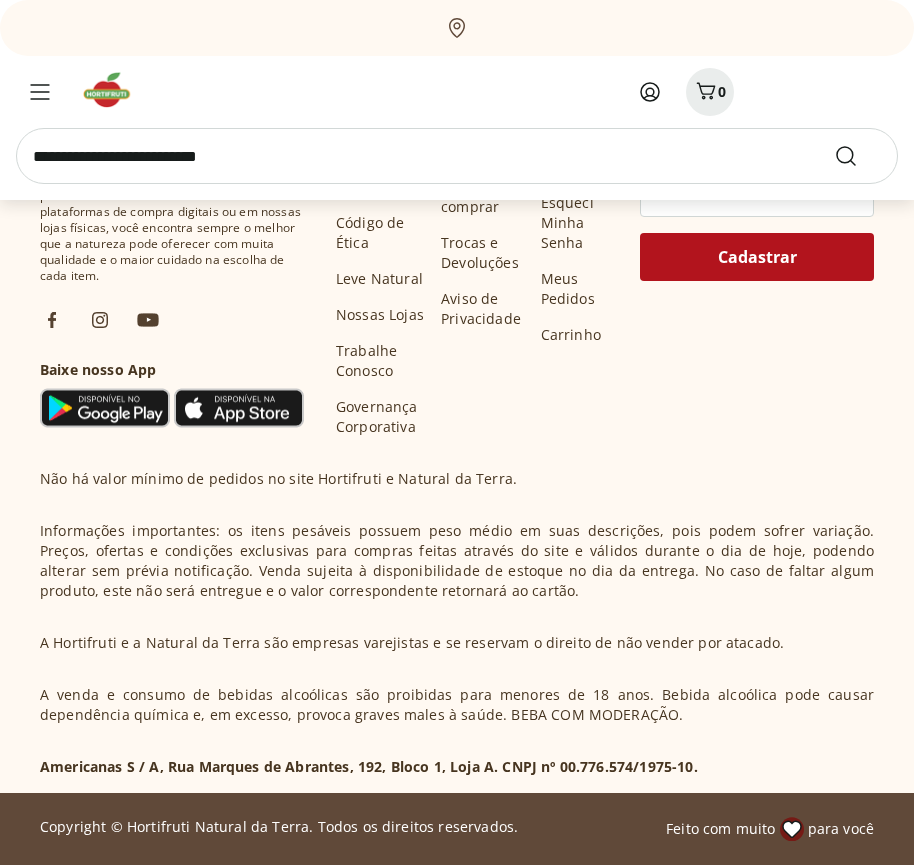 scroll, scrollTop: 7509, scrollLeft: 0, axis: vertical 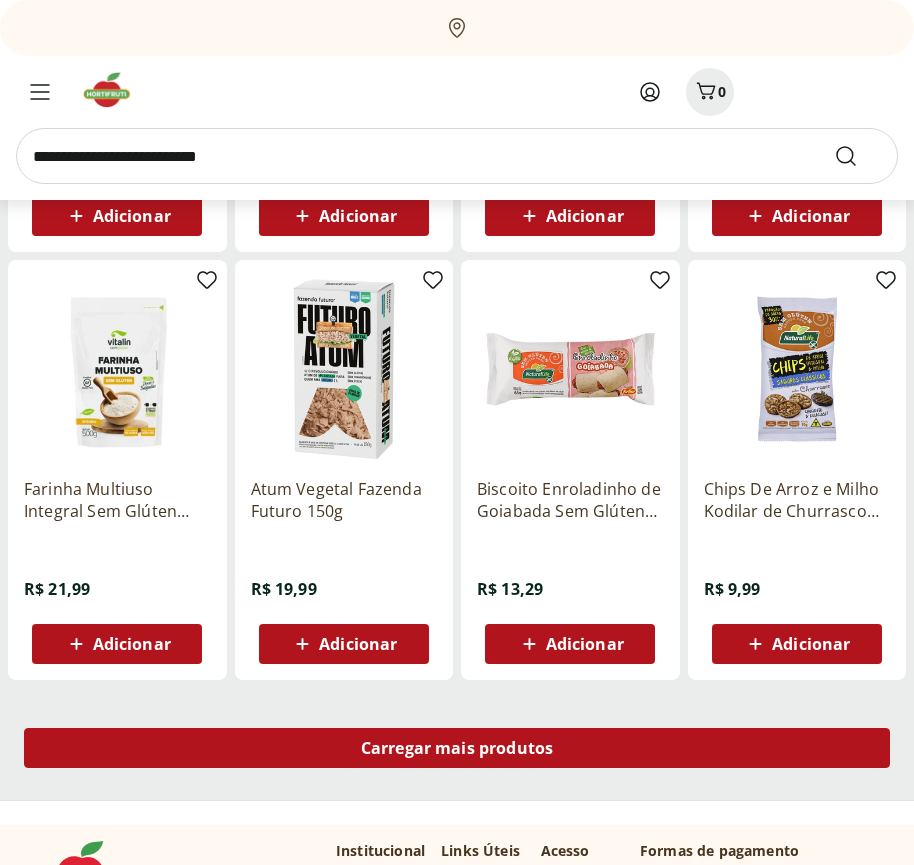 click on "Carregar mais produtos" at bounding box center [457, 748] 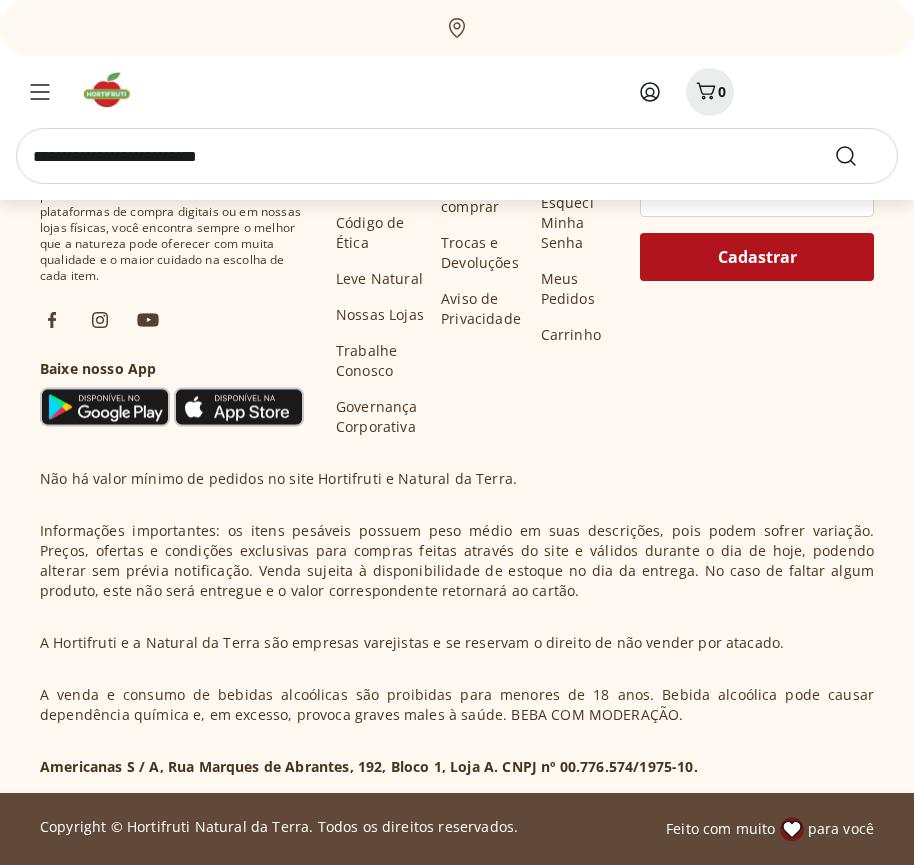 scroll, scrollTop: 8803, scrollLeft: 0, axis: vertical 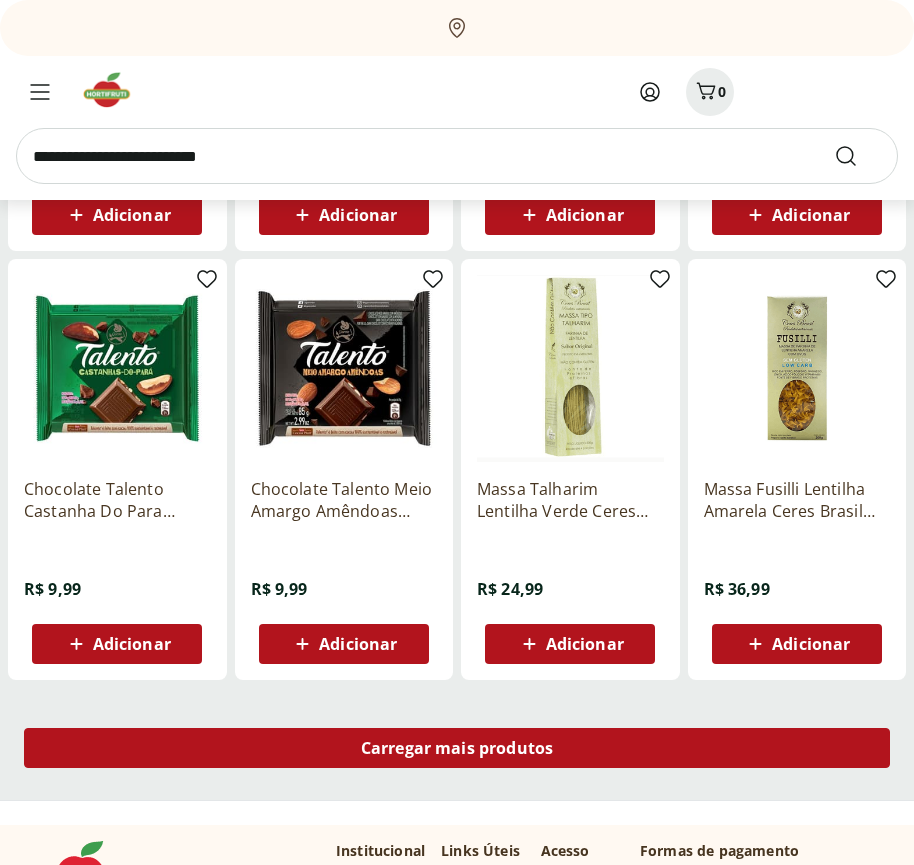 click on "Carregar mais produtos" at bounding box center (457, 748) 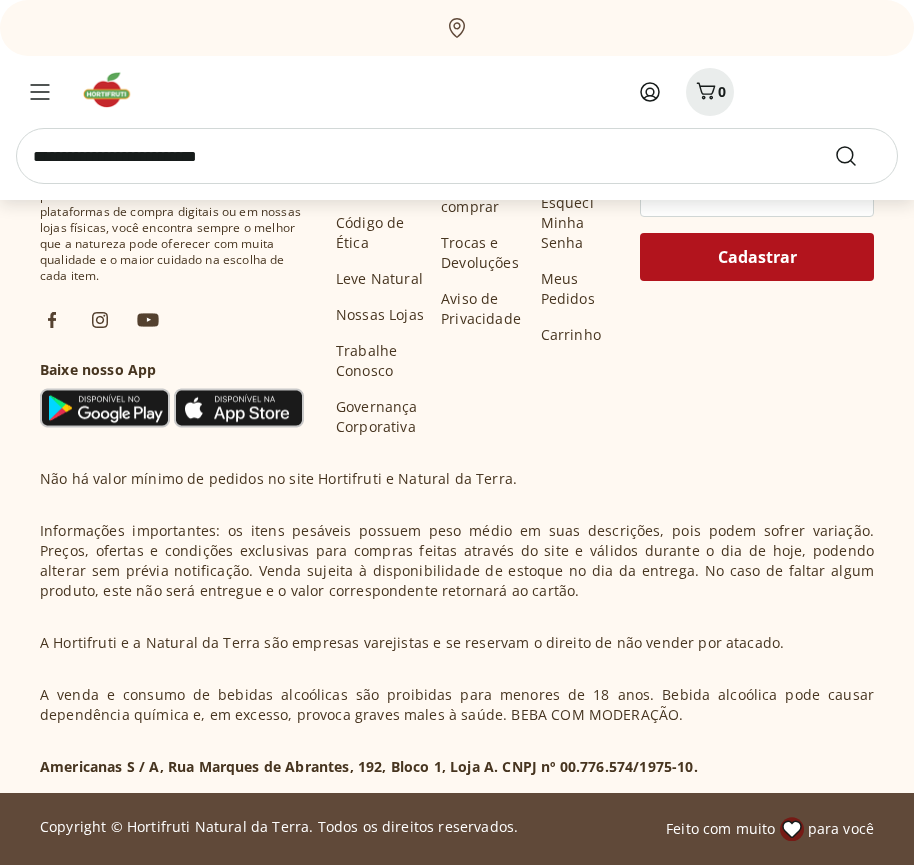 scroll, scrollTop: 10096, scrollLeft: 0, axis: vertical 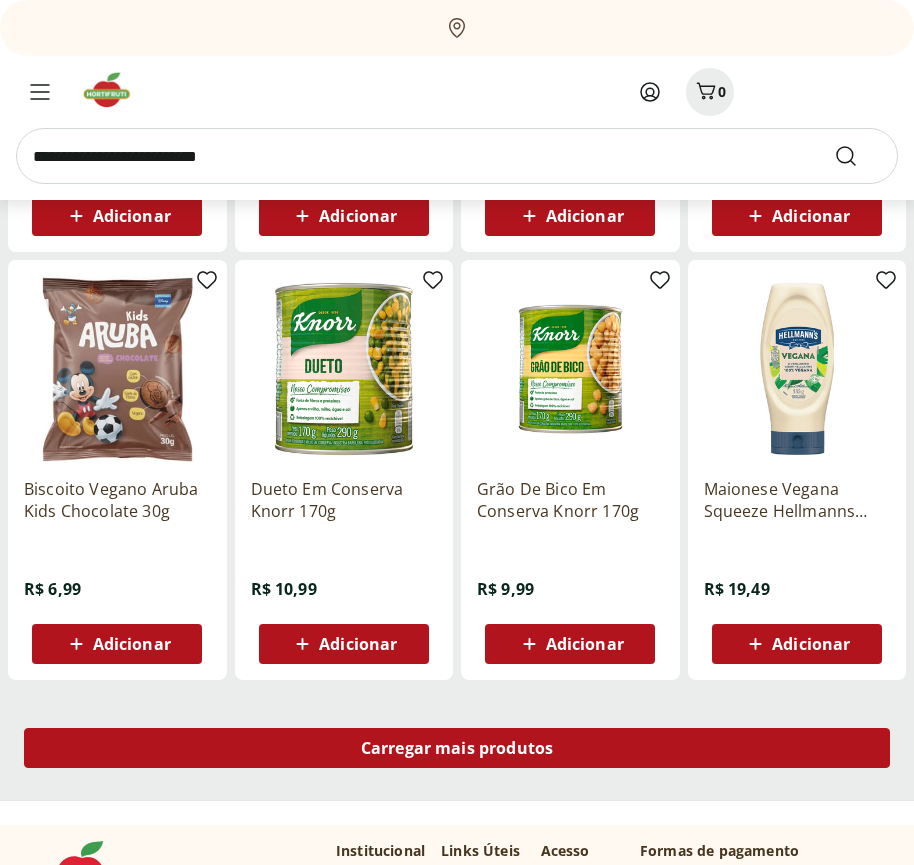 click on "Carregar mais produtos" at bounding box center (457, 748) 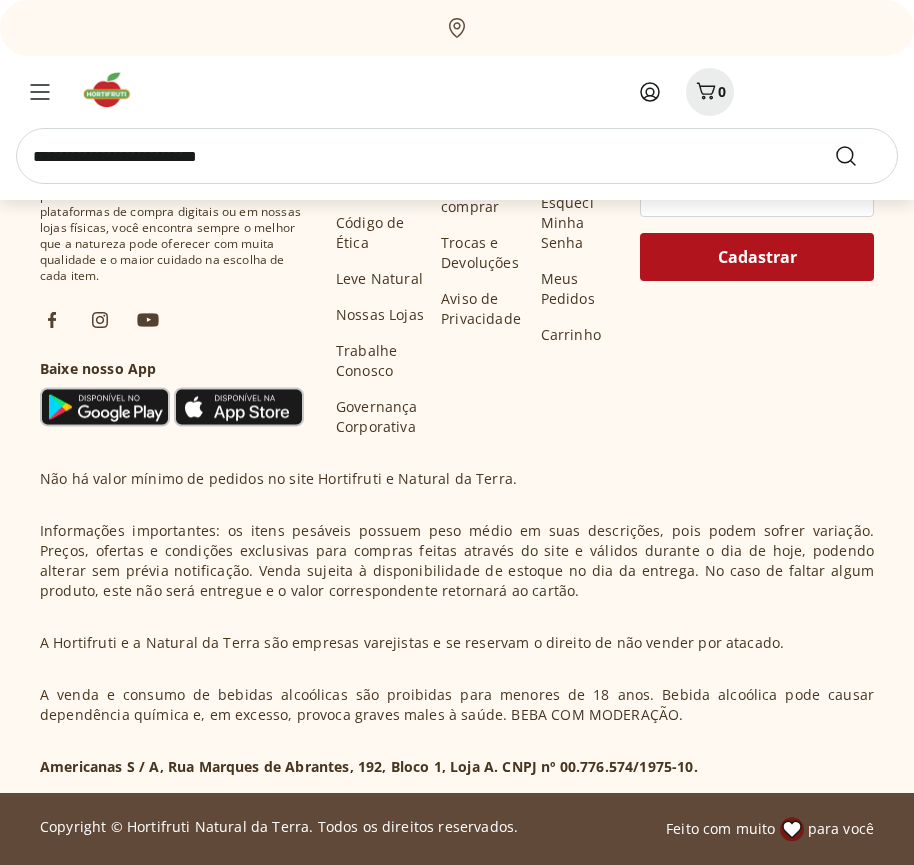 scroll, scrollTop: 11390, scrollLeft: 0, axis: vertical 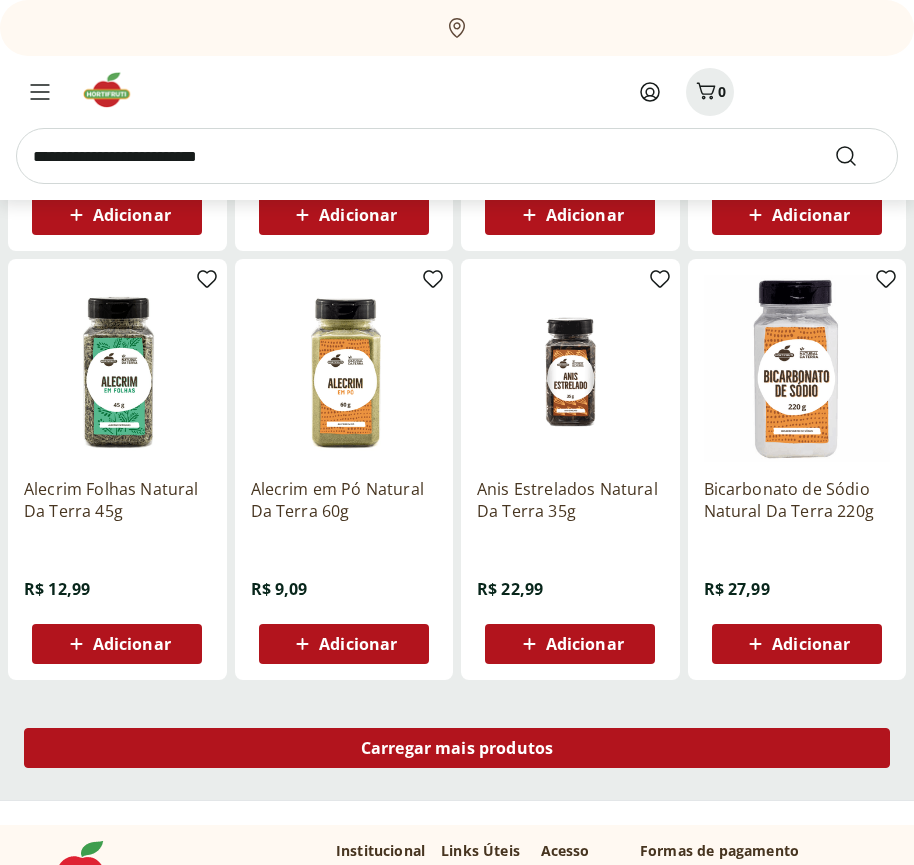 click on "Carregar mais produtos" at bounding box center (457, 748) 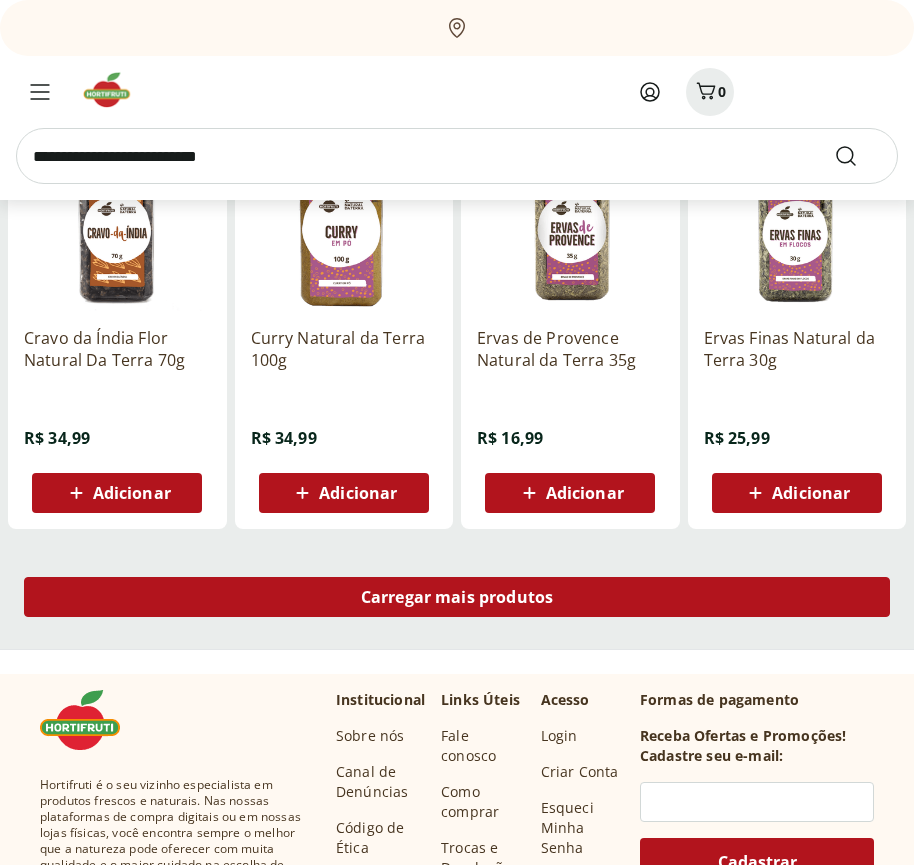 scroll, scrollTop: 12683, scrollLeft: 0, axis: vertical 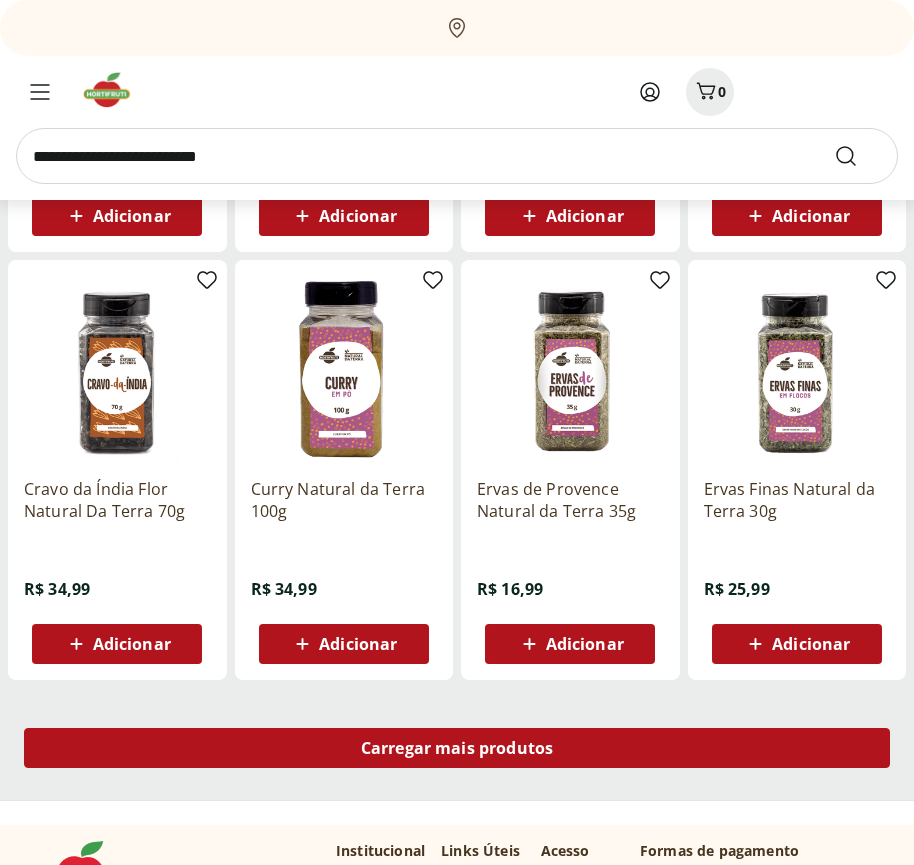 click on "Carregar mais produtos" at bounding box center [457, 748] 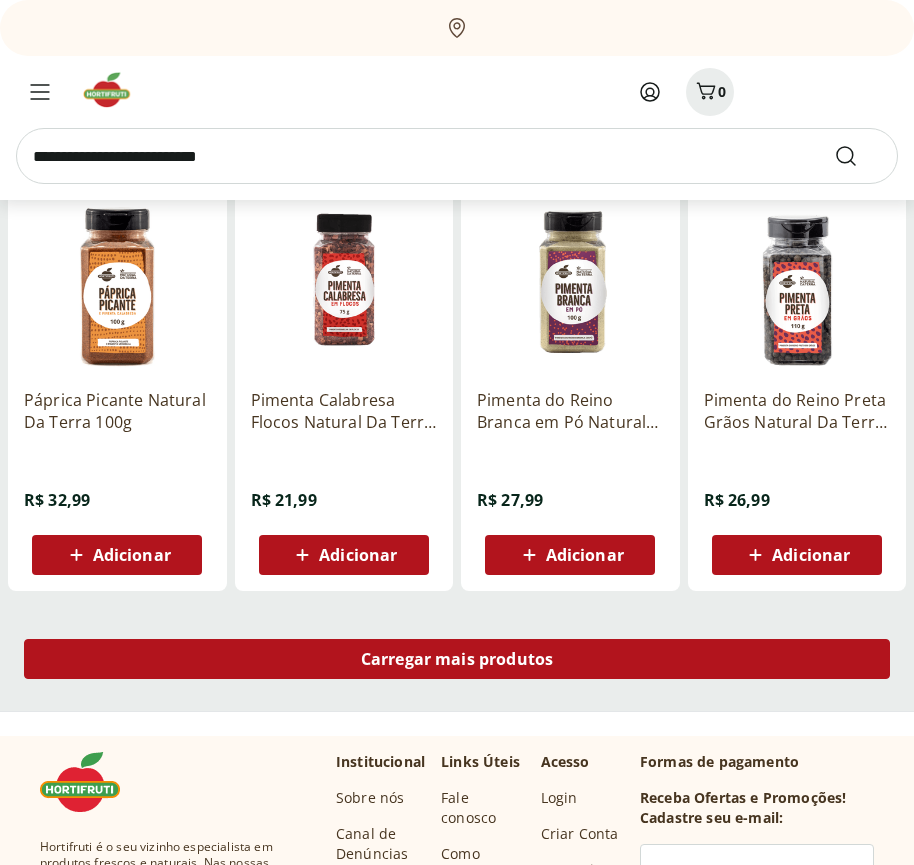 scroll, scrollTop: 13977, scrollLeft: 0, axis: vertical 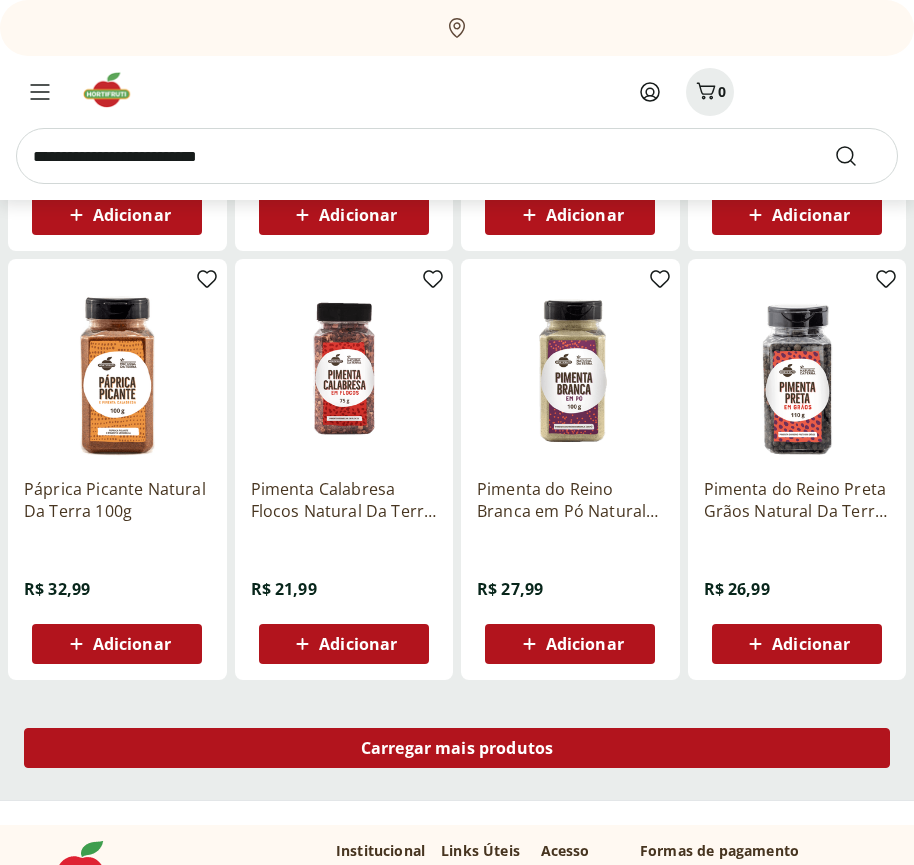 click on "Carregar mais produtos" at bounding box center (457, 748) 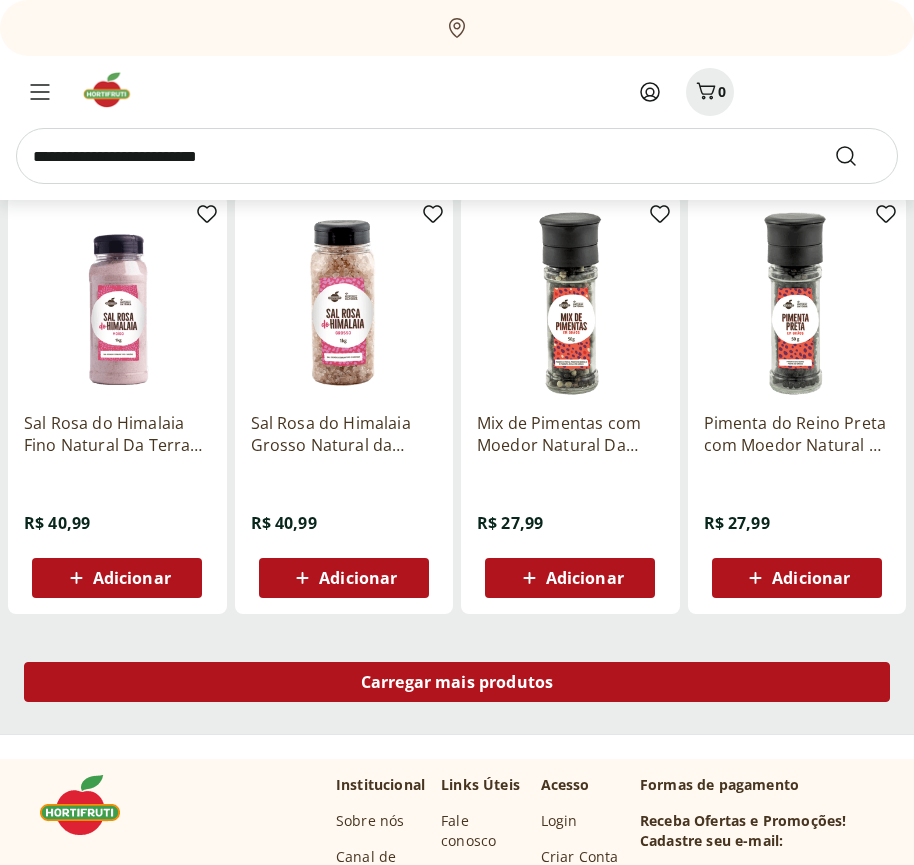 scroll, scrollTop: 15270, scrollLeft: 0, axis: vertical 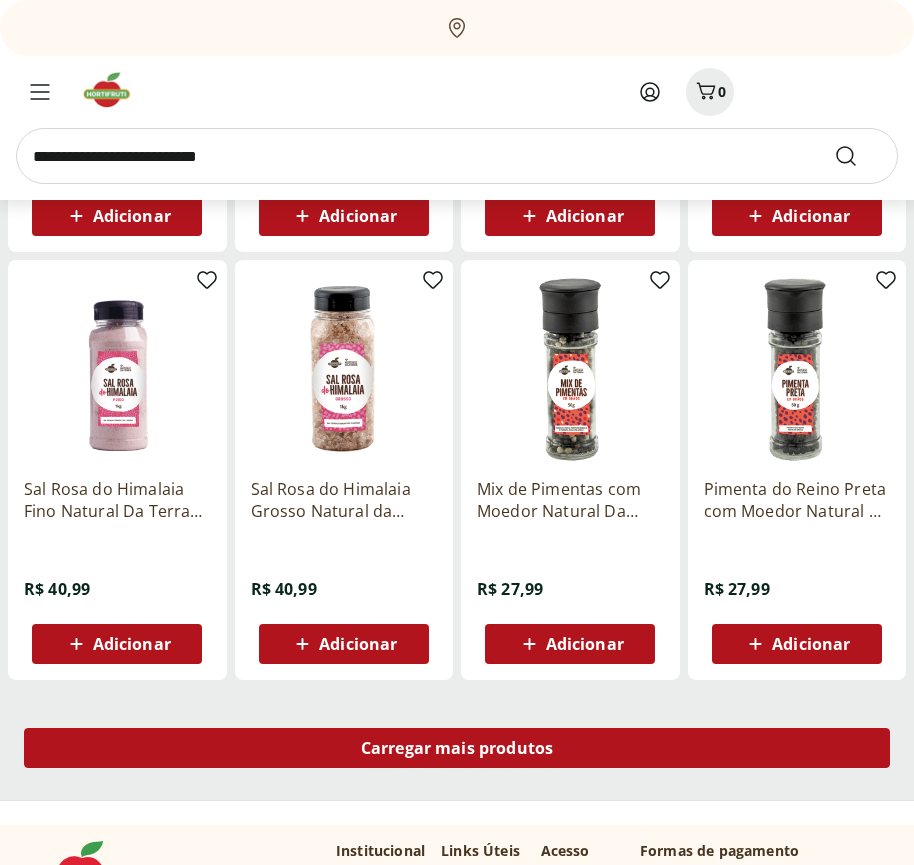 click on "Carregar mais produtos" at bounding box center [457, 748] 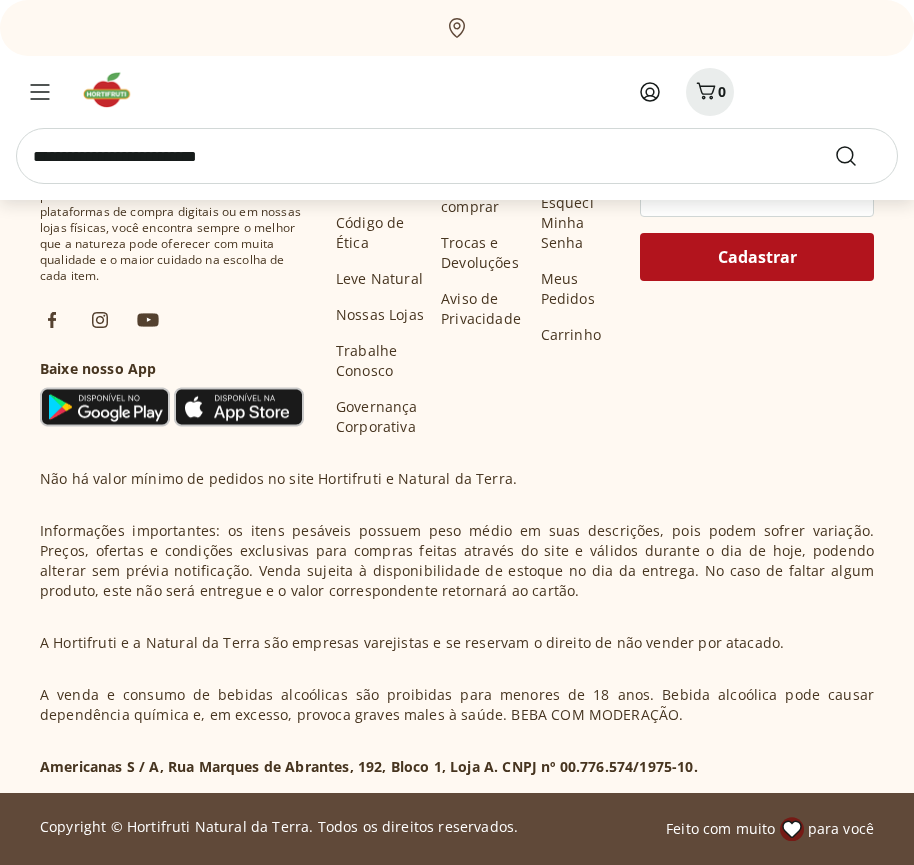 scroll, scrollTop: 16564, scrollLeft: 0, axis: vertical 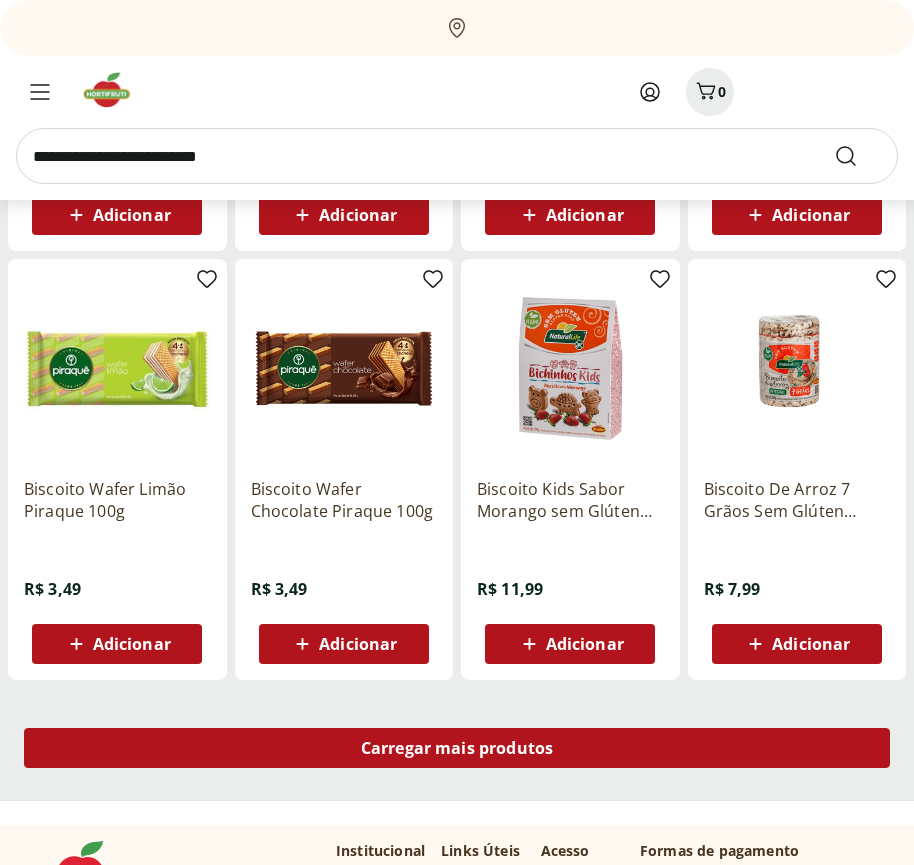 click on "Carregar mais produtos" at bounding box center (457, 748) 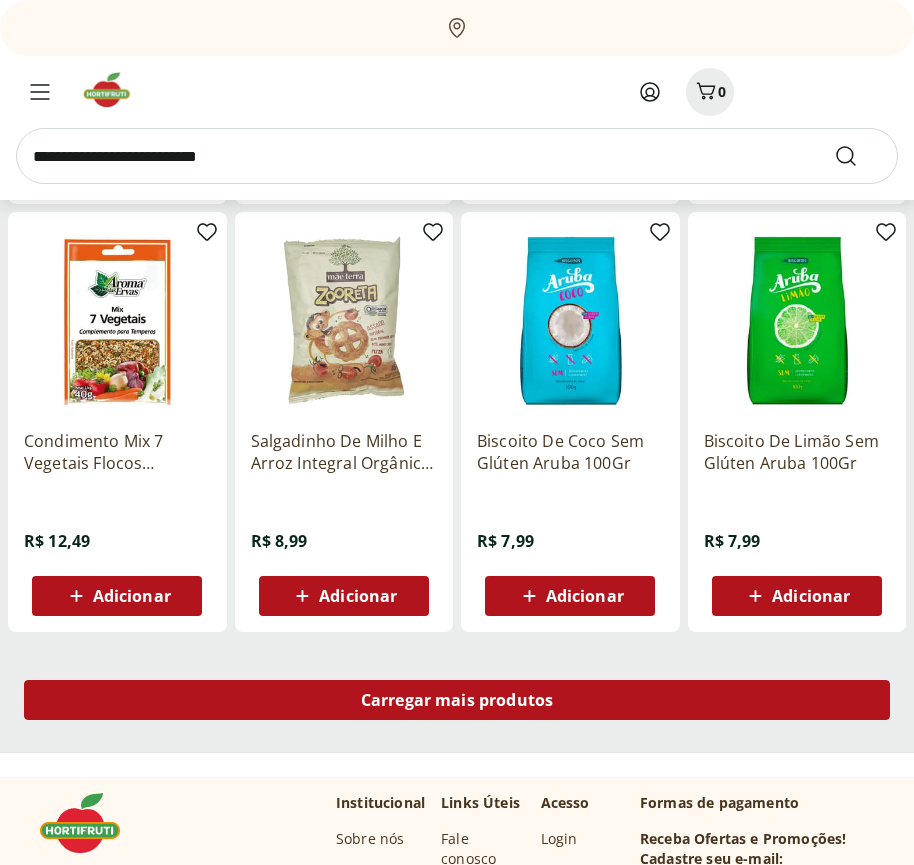 scroll, scrollTop: 17857, scrollLeft: 0, axis: vertical 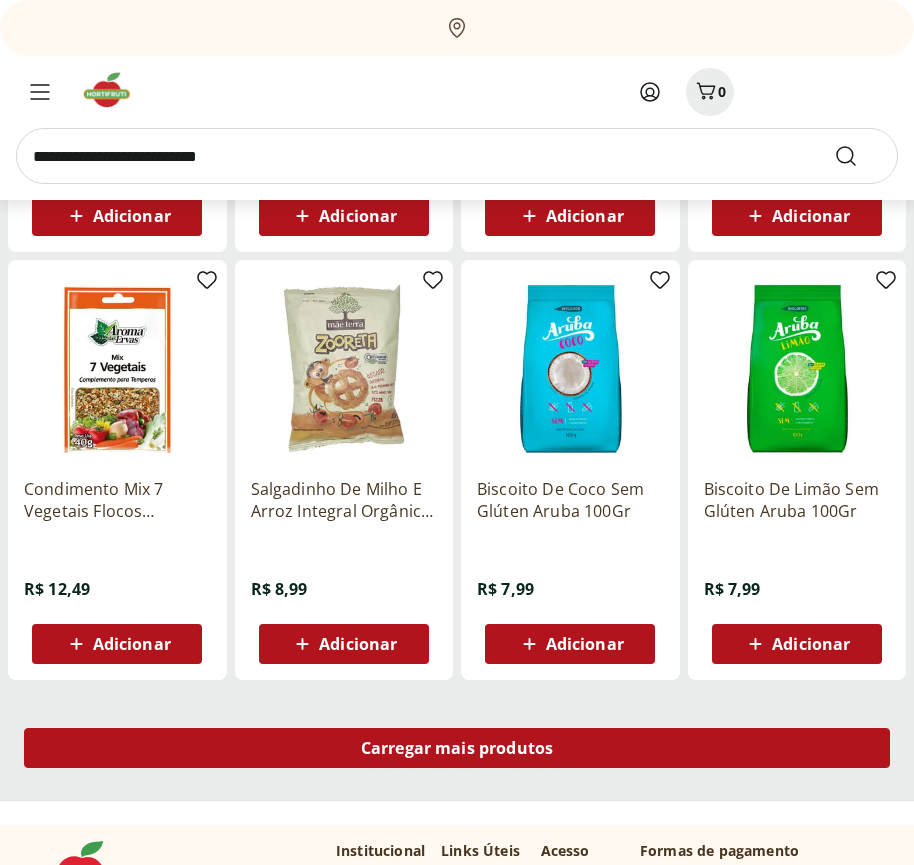 click on "Carregar mais produtos" at bounding box center (457, 748) 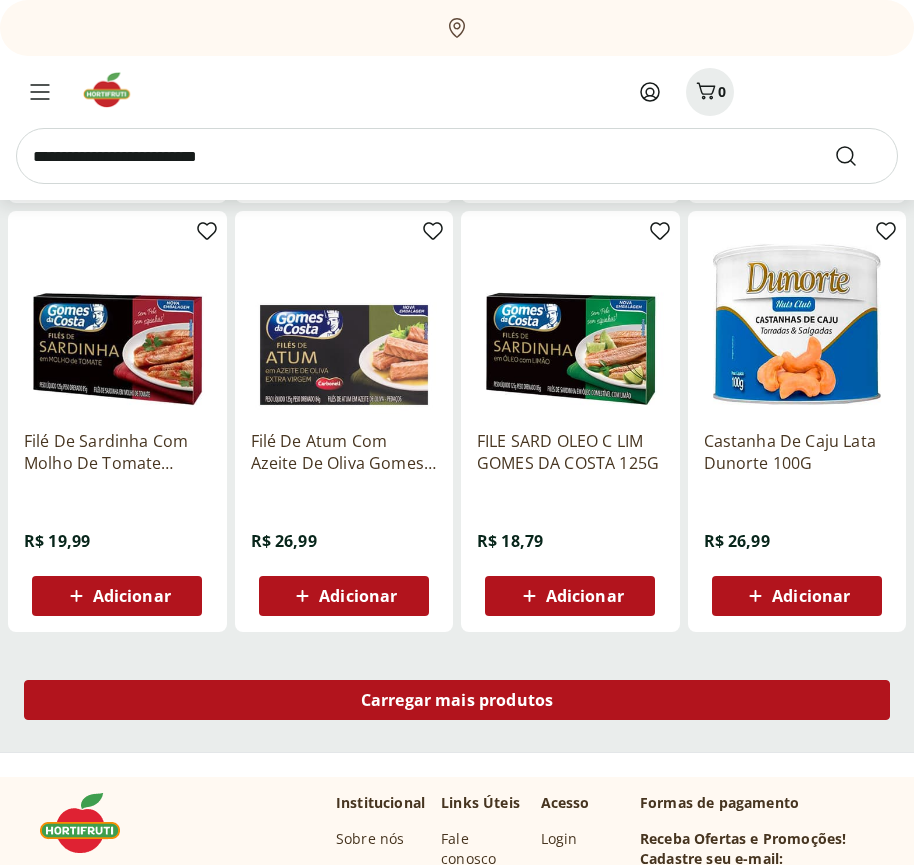 scroll, scrollTop: 19151, scrollLeft: 0, axis: vertical 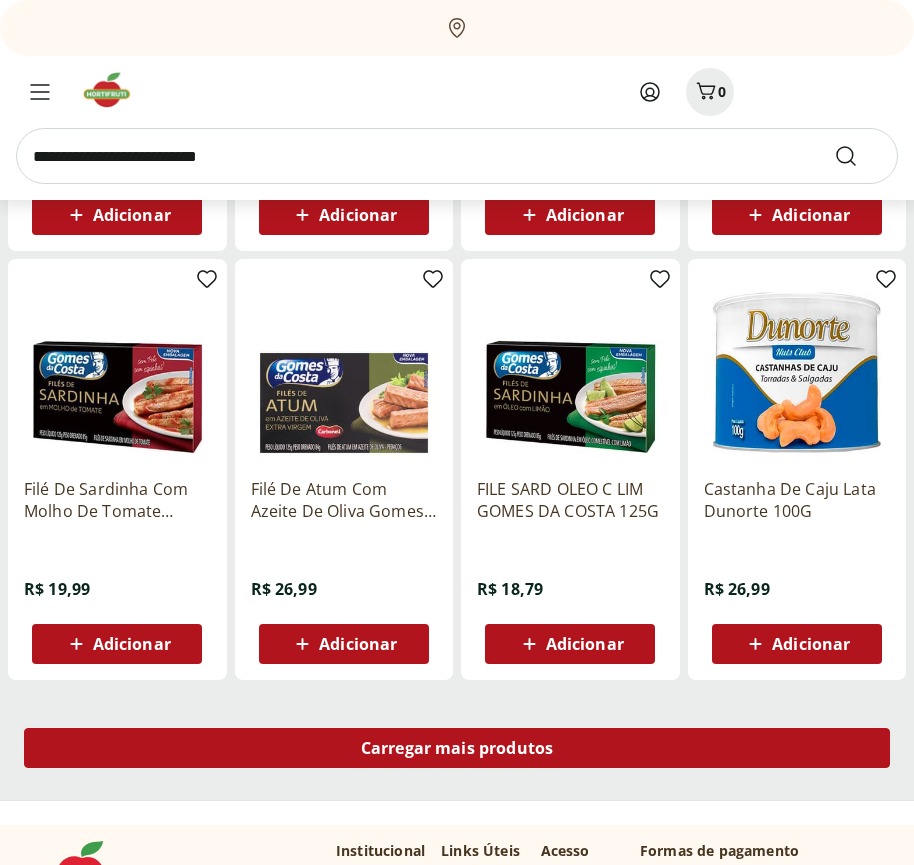 click on "Carregar mais produtos" at bounding box center (457, 748) 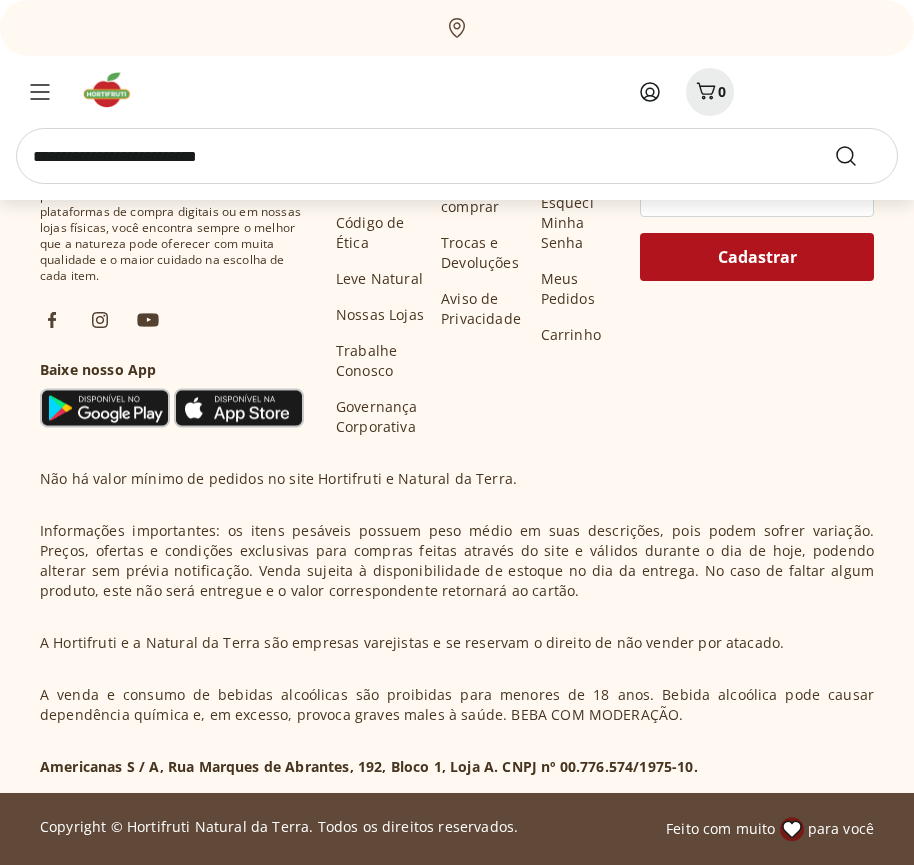 scroll, scrollTop: 20444, scrollLeft: 0, axis: vertical 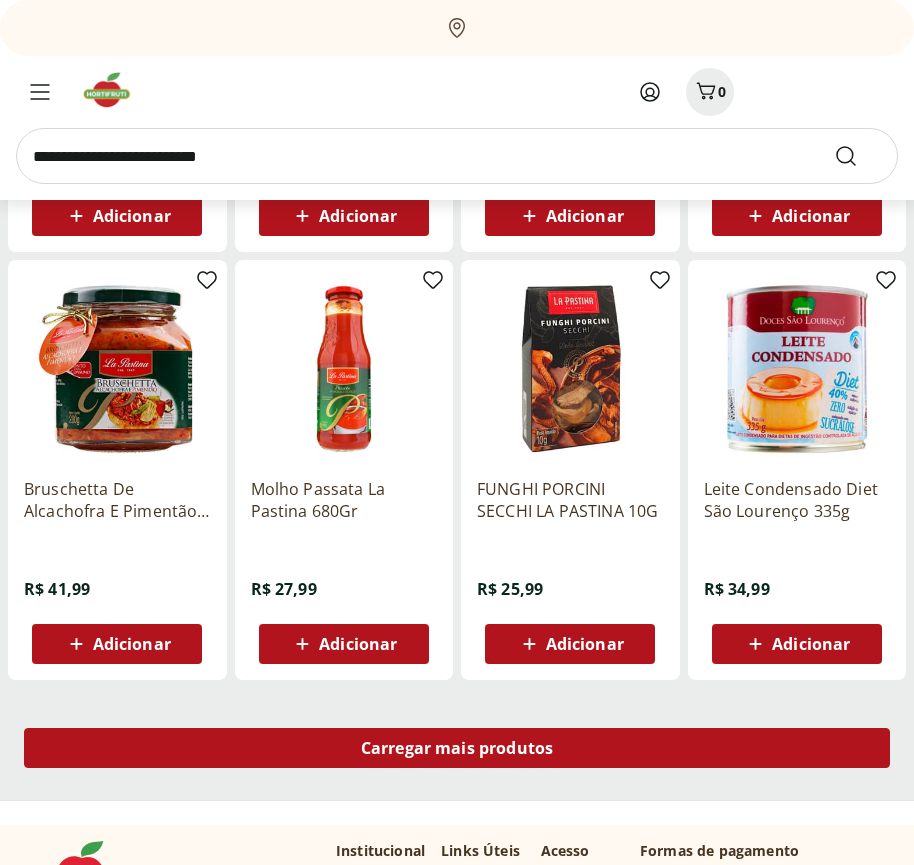 click on "Carregar mais produtos" at bounding box center (457, 748) 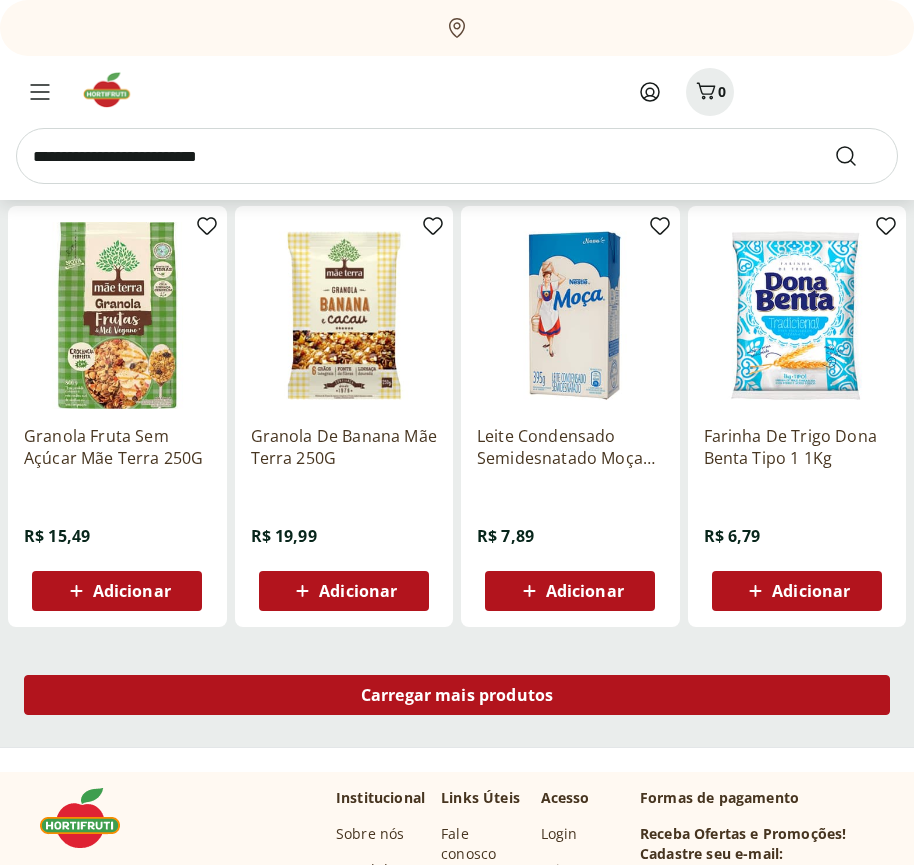 scroll, scrollTop: 21738, scrollLeft: 0, axis: vertical 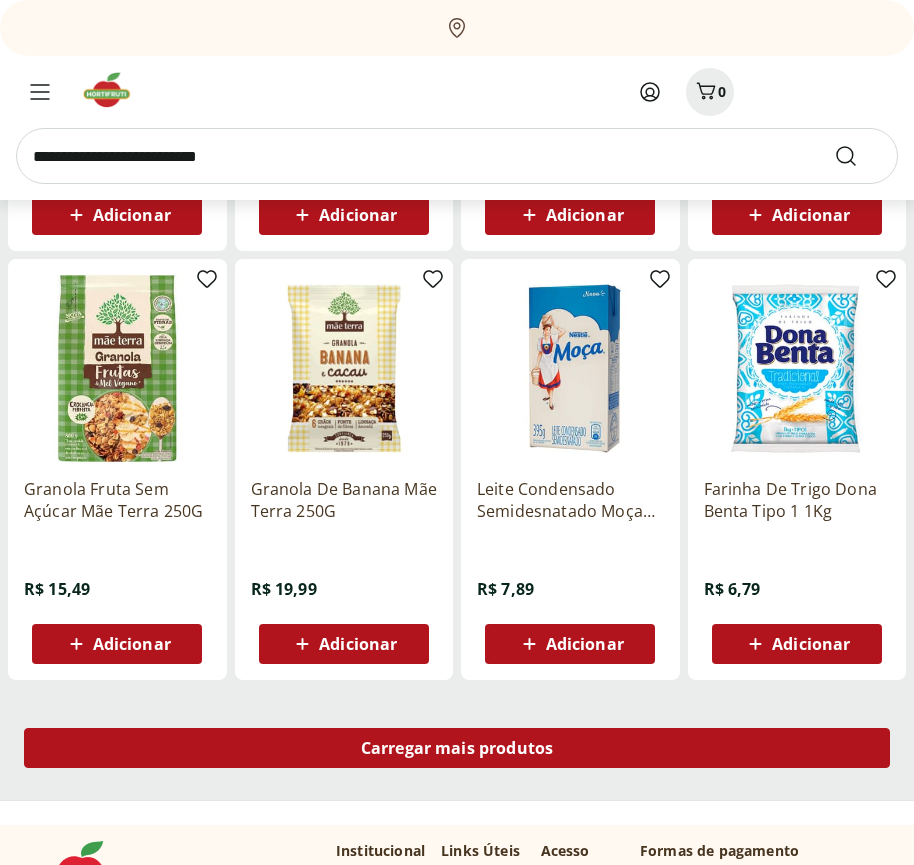 click on "Carregar mais produtos" at bounding box center [457, 748] 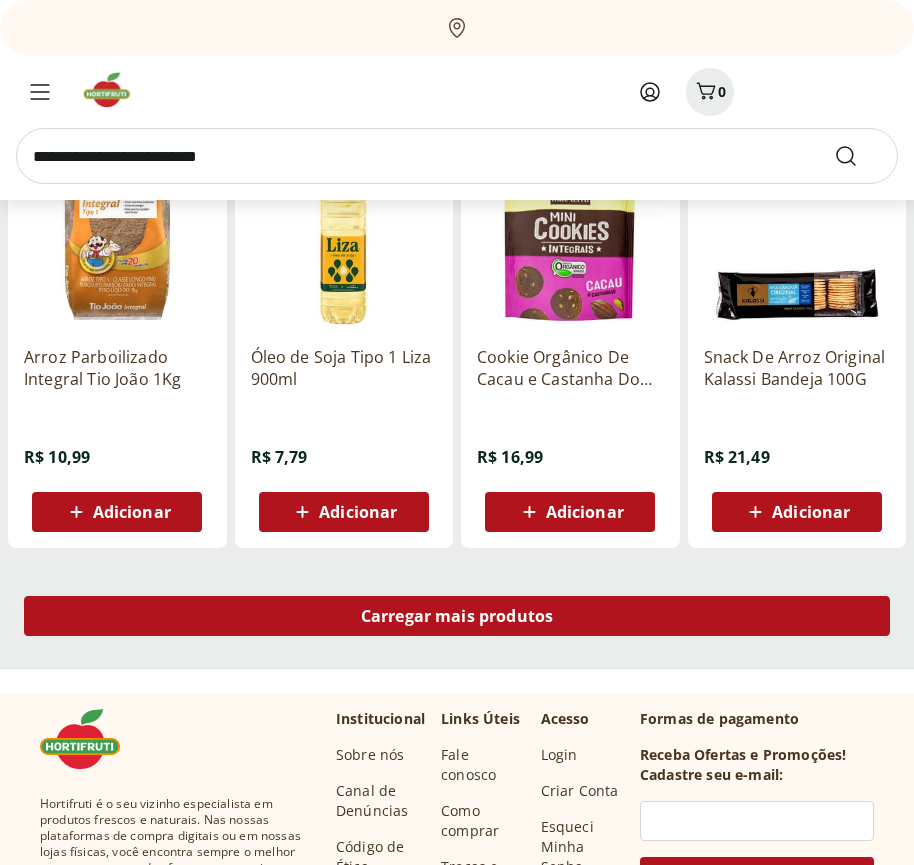 scroll, scrollTop: 23031, scrollLeft: 0, axis: vertical 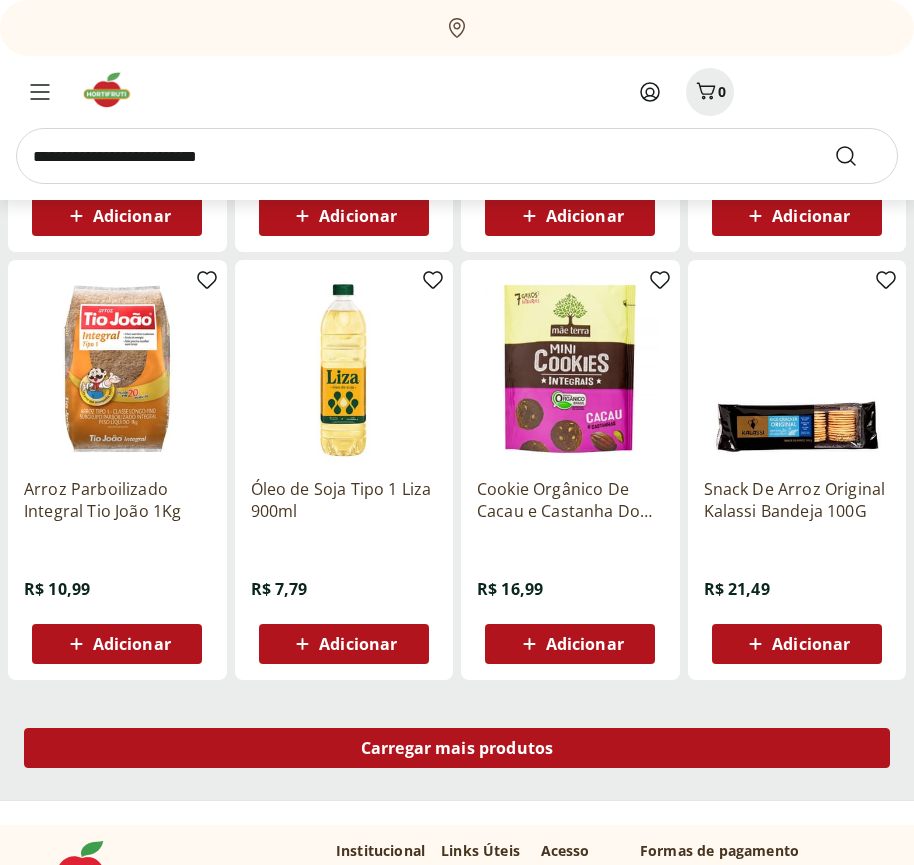 click on "Carregar mais produtos" at bounding box center [457, 748] 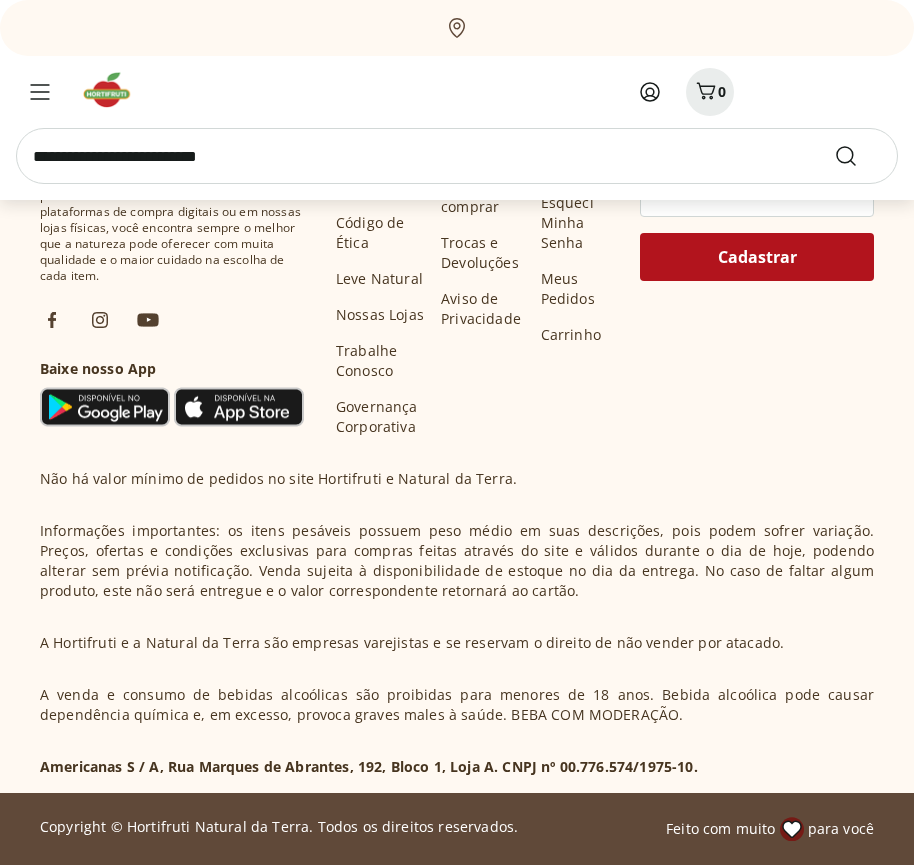 scroll, scrollTop: 24325, scrollLeft: 0, axis: vertical 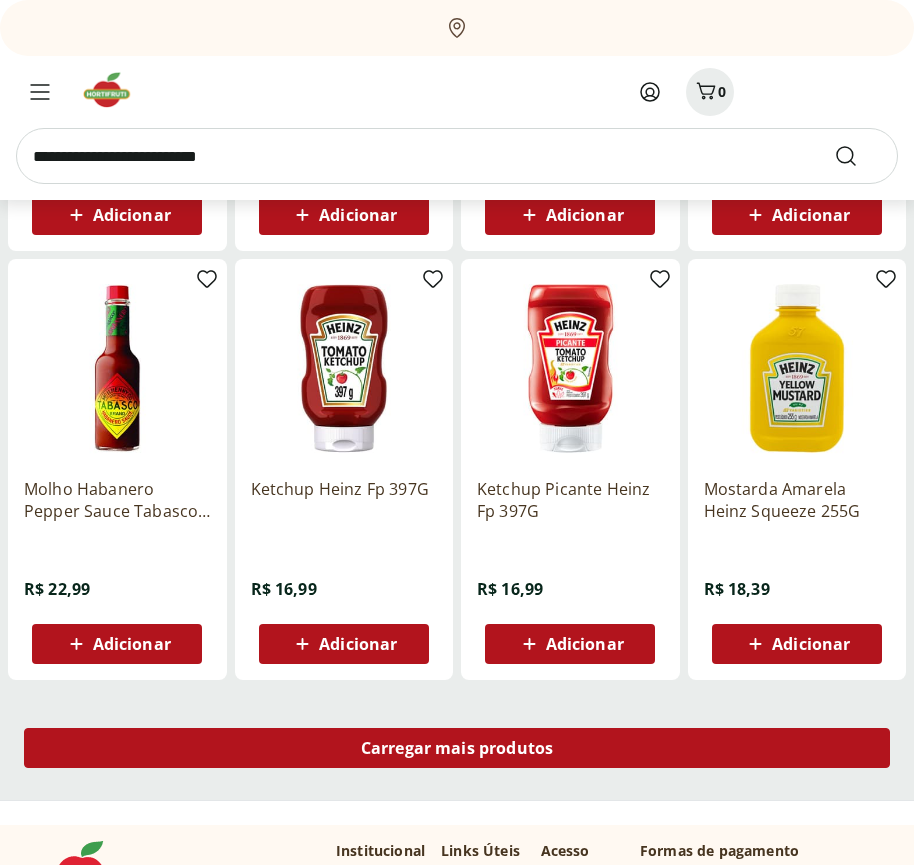 click on "Carregar mais produtos" at bounding box center [457, 748] 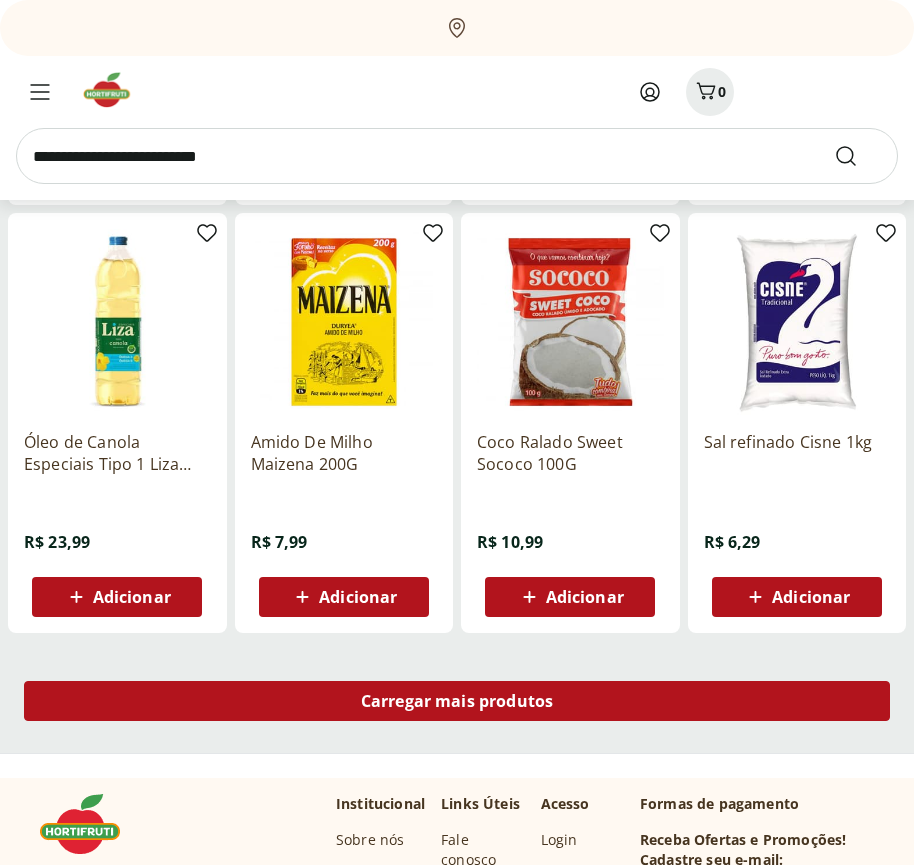 scroll, scrollTop: 25618, scrollLeft: 0, axis: vertical 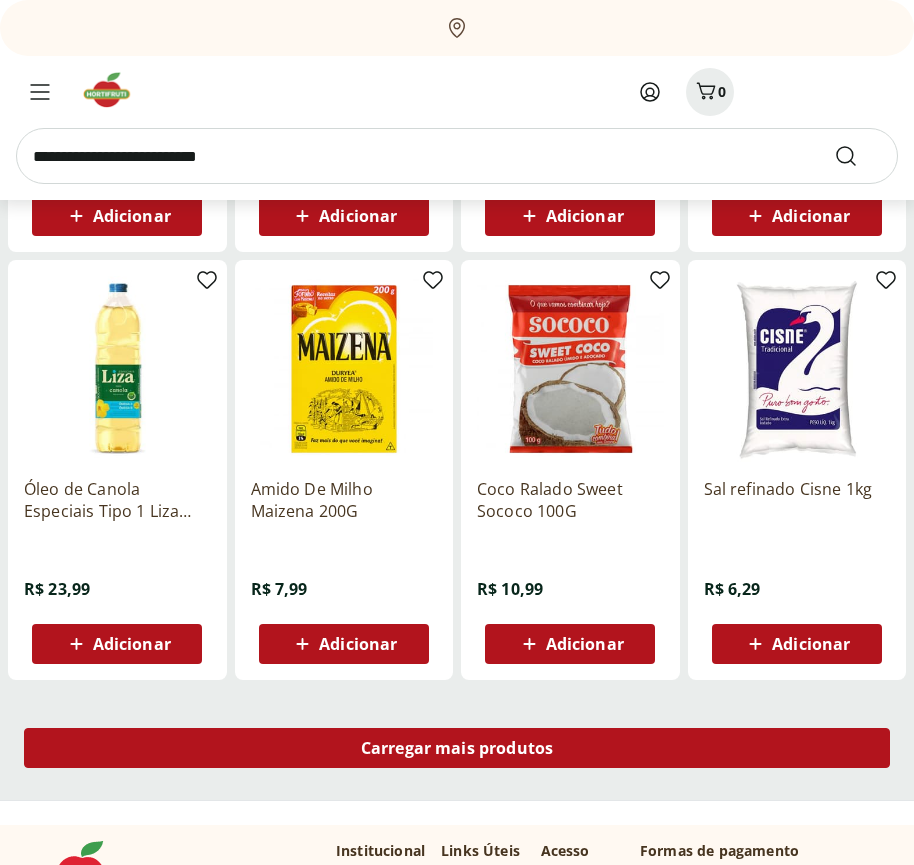 click on "Carregar mais produtos" at bounding box center [457, 748] 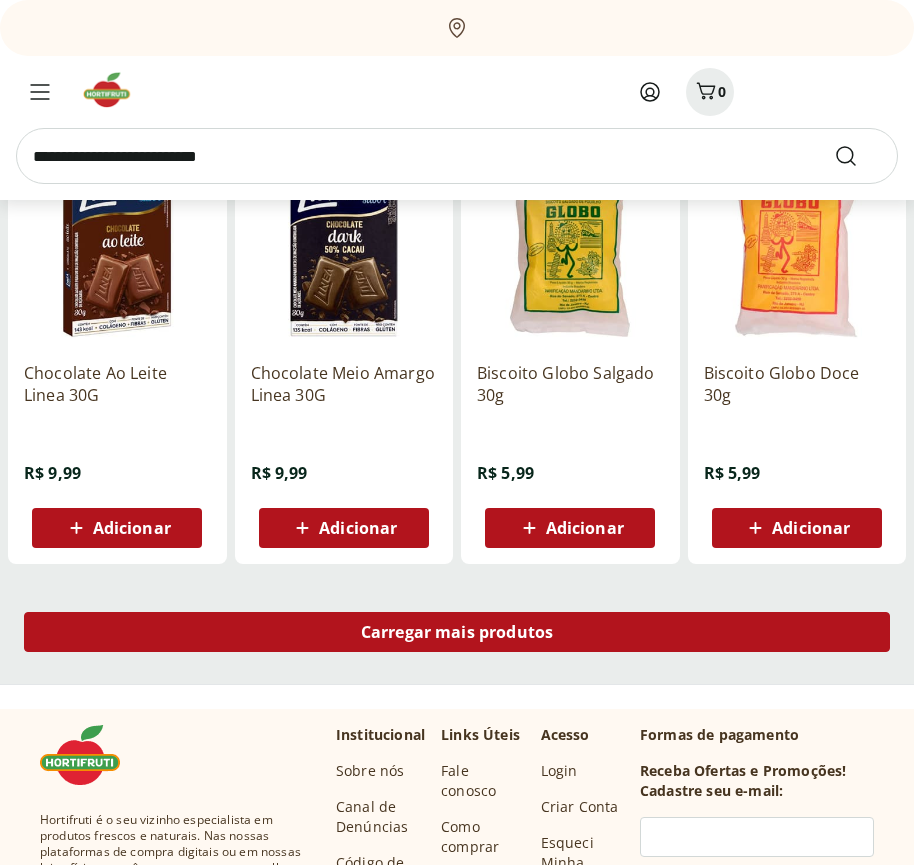 scroll, scrollTop: 26912, scrollLeft: 0, axis: vertical 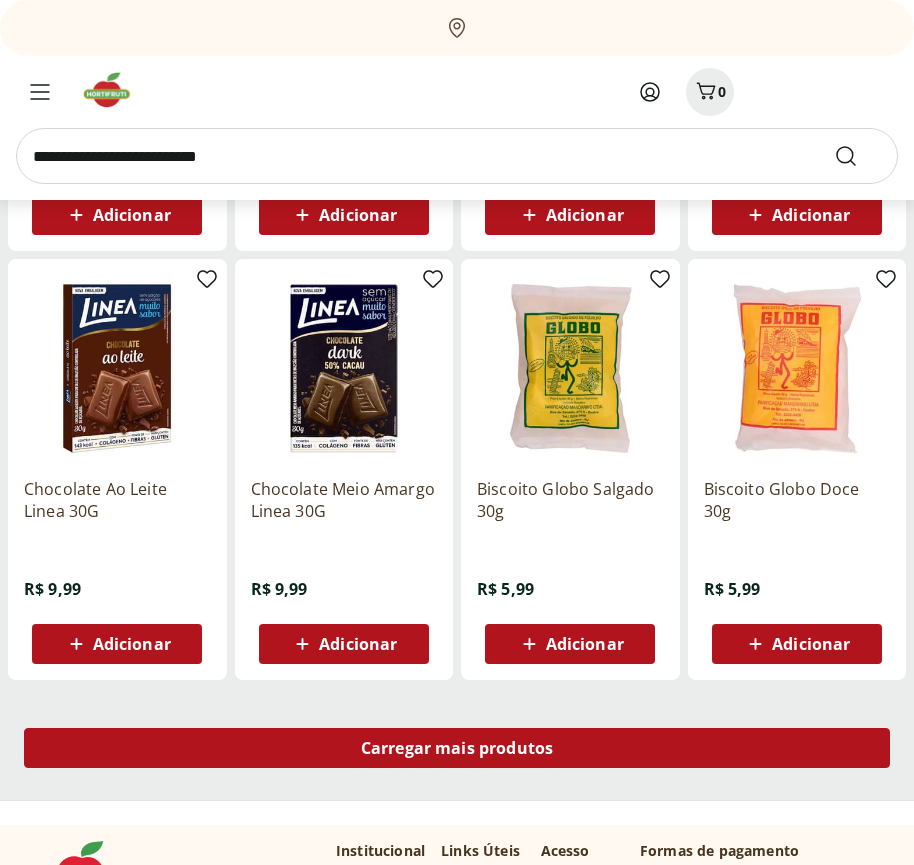 click on "Carregar mais produtos" at bounding box center [457, 748] 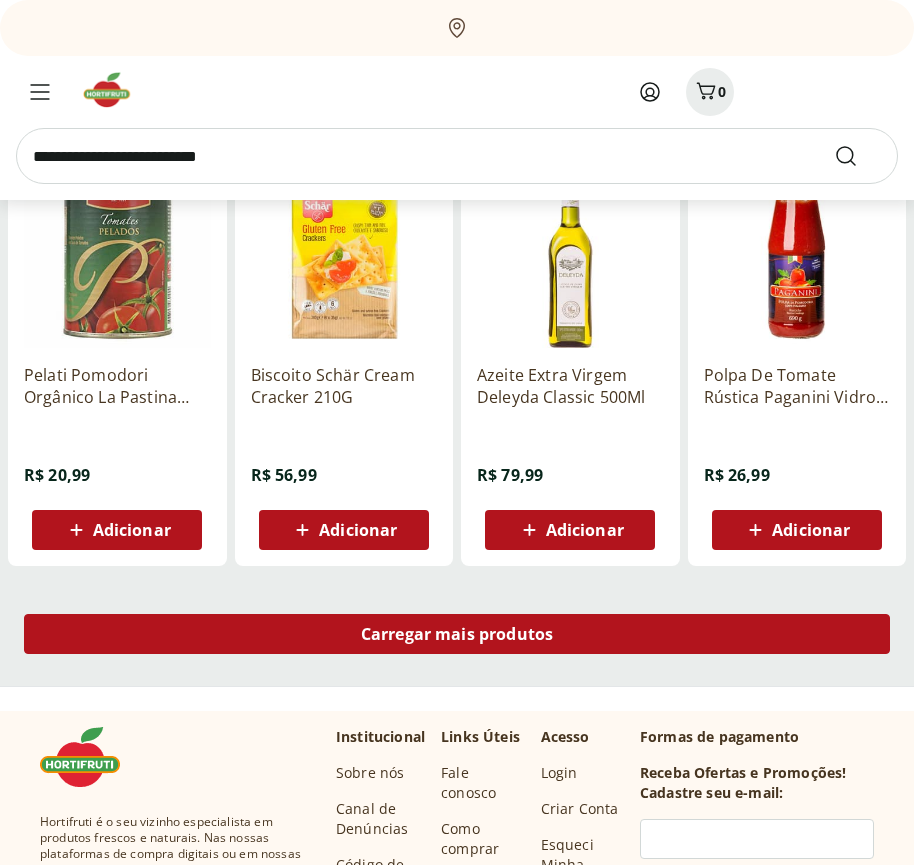 scroll, scrollTop: 28205, scrollLeft: 0, axis: vertical 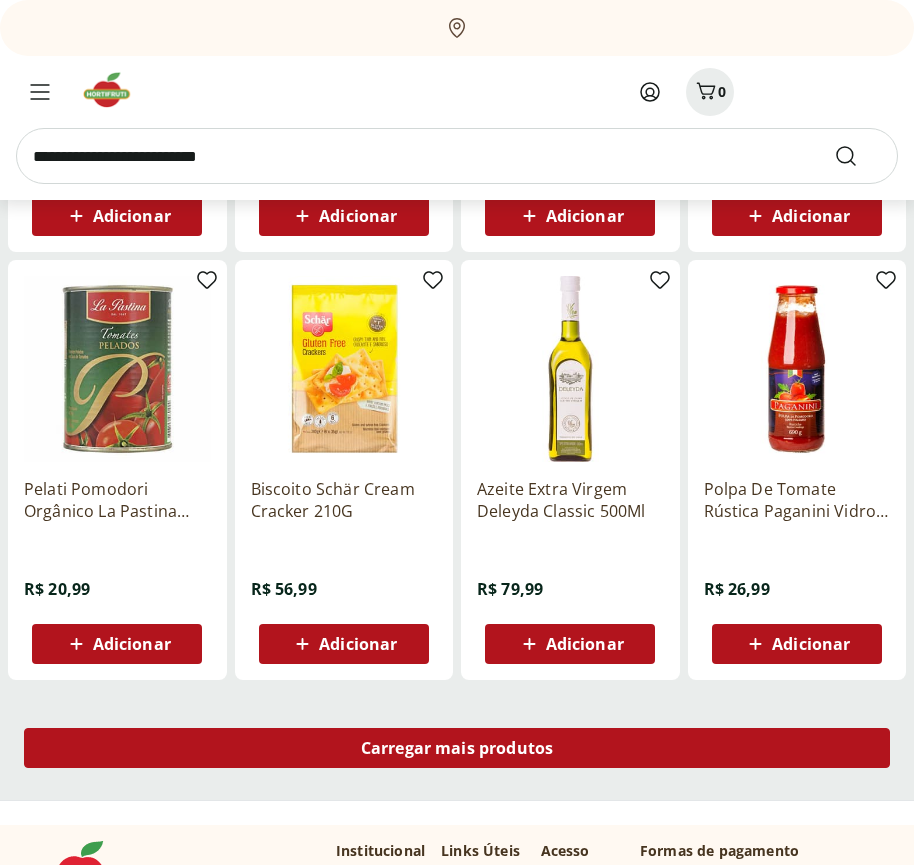 click on "Carregar mais produtos" at bounding box center (457, 748) 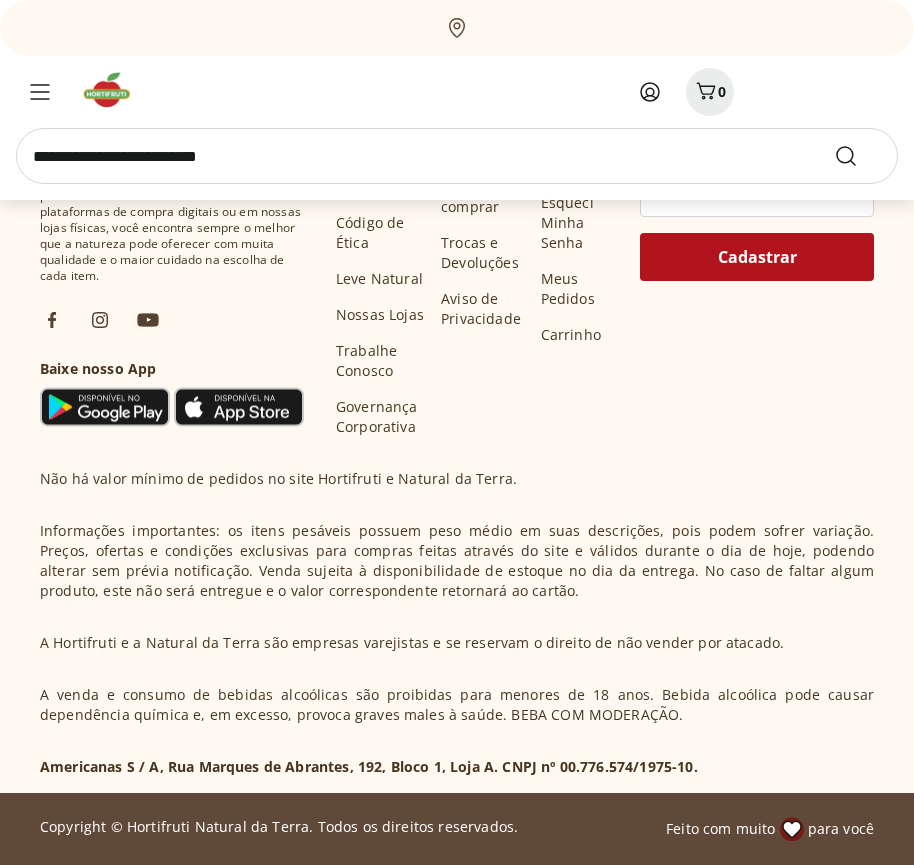 scroll, scrollTop: 29499, scrollLeft: 0, axis: vertical 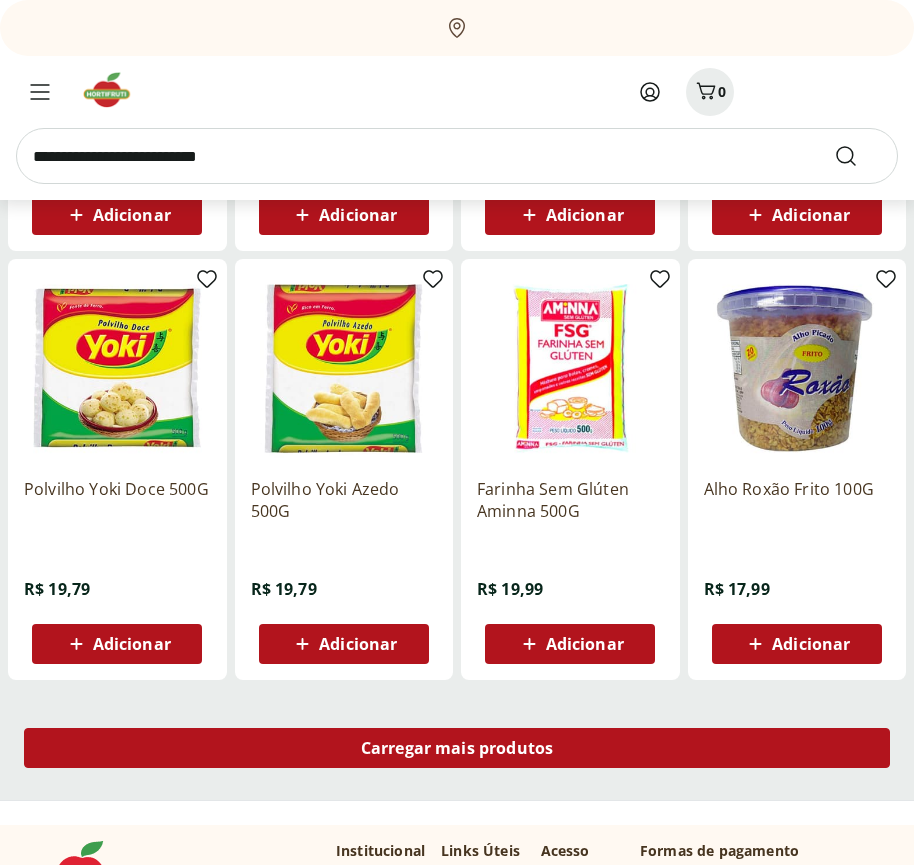 click on "Carregar mais produtos" at bounding box center [457, 748] 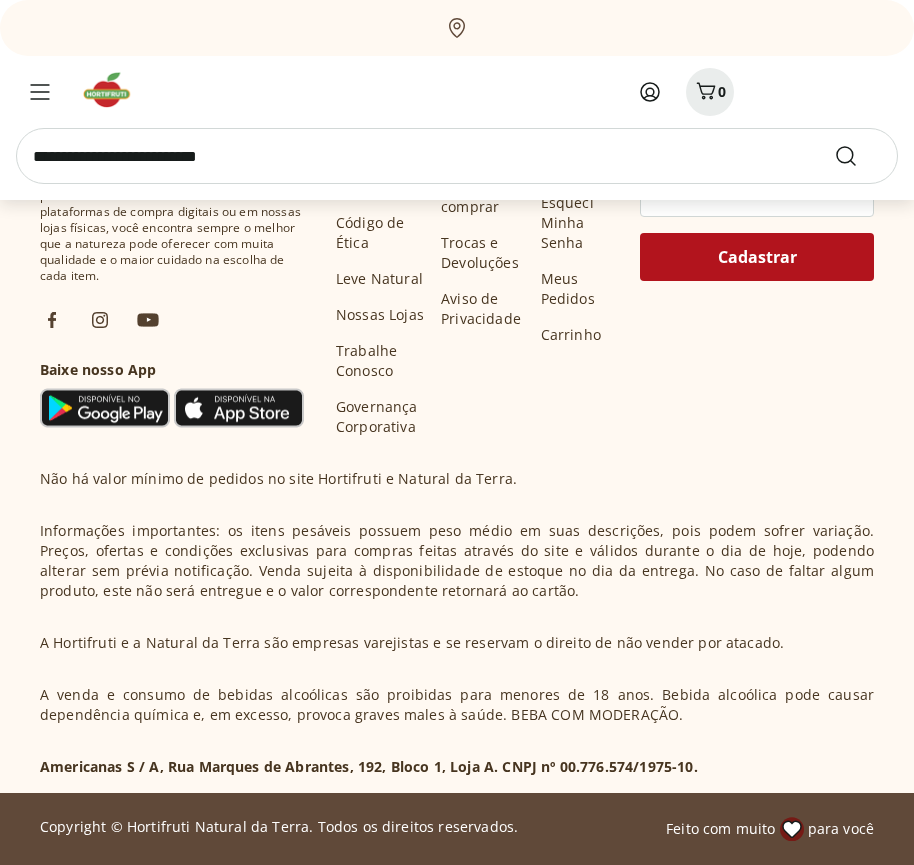 scroll, scrollTop: 30792, scrollLeft: 0, axis: vertical 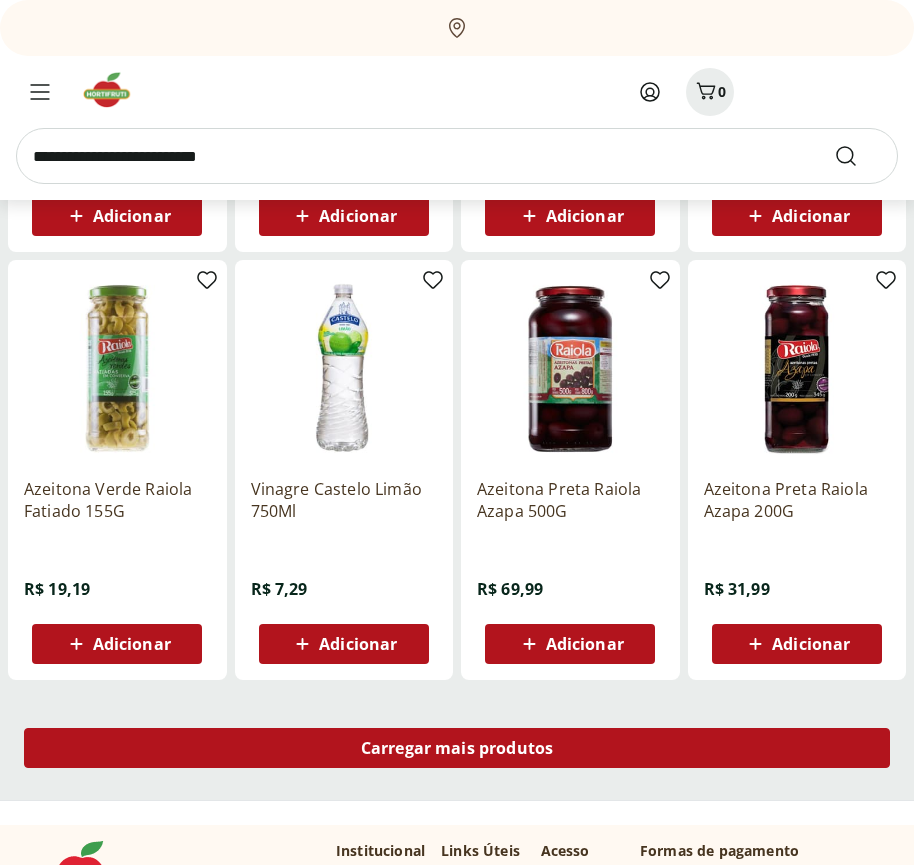 click on "Carregar mais produtos" at bounding box center (457, 748) 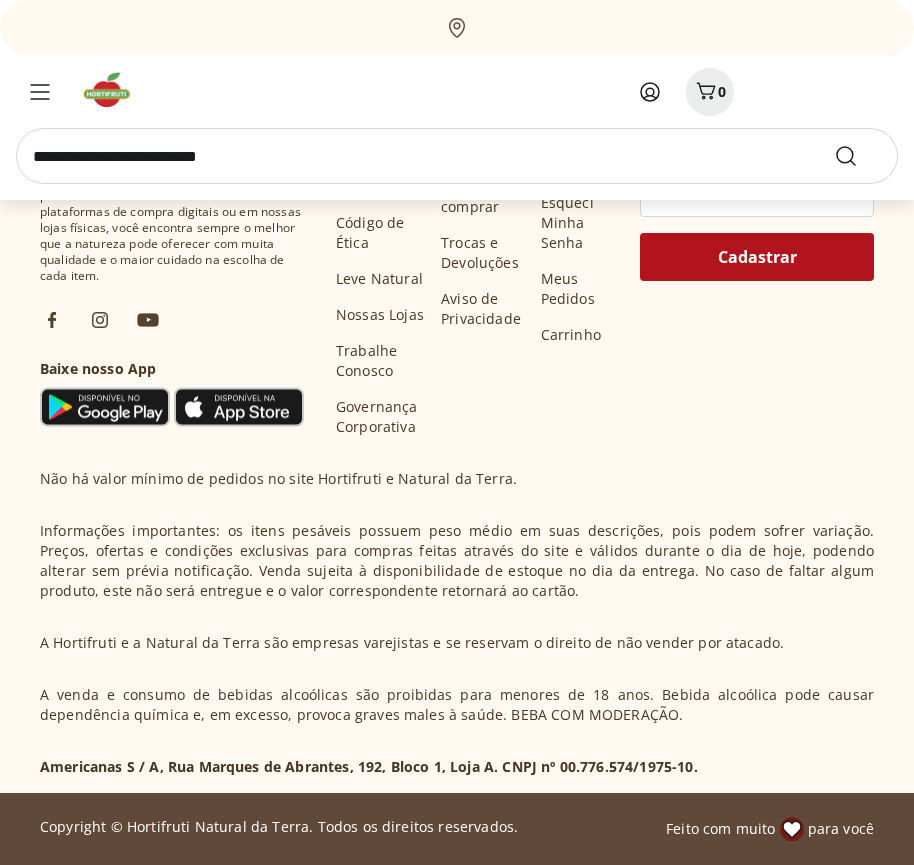 scroll, scrollTop: 32086, scrollLeft: 0, axis: vertical 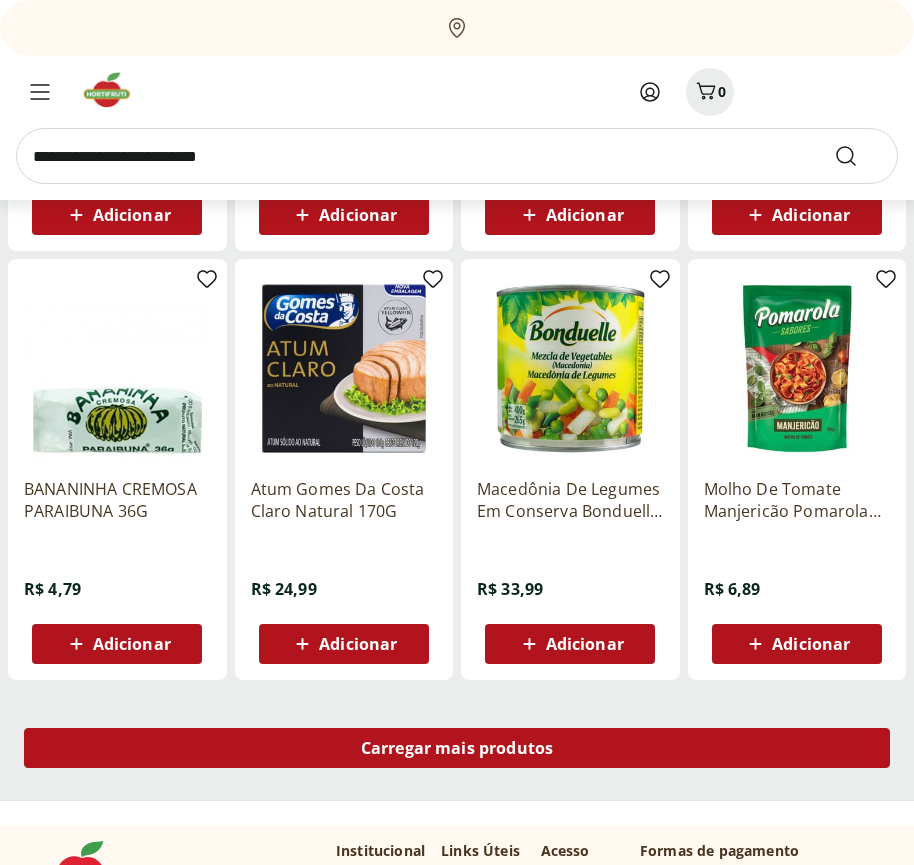 click on "Carregar mais produtos" at bounding box center [457, 748] 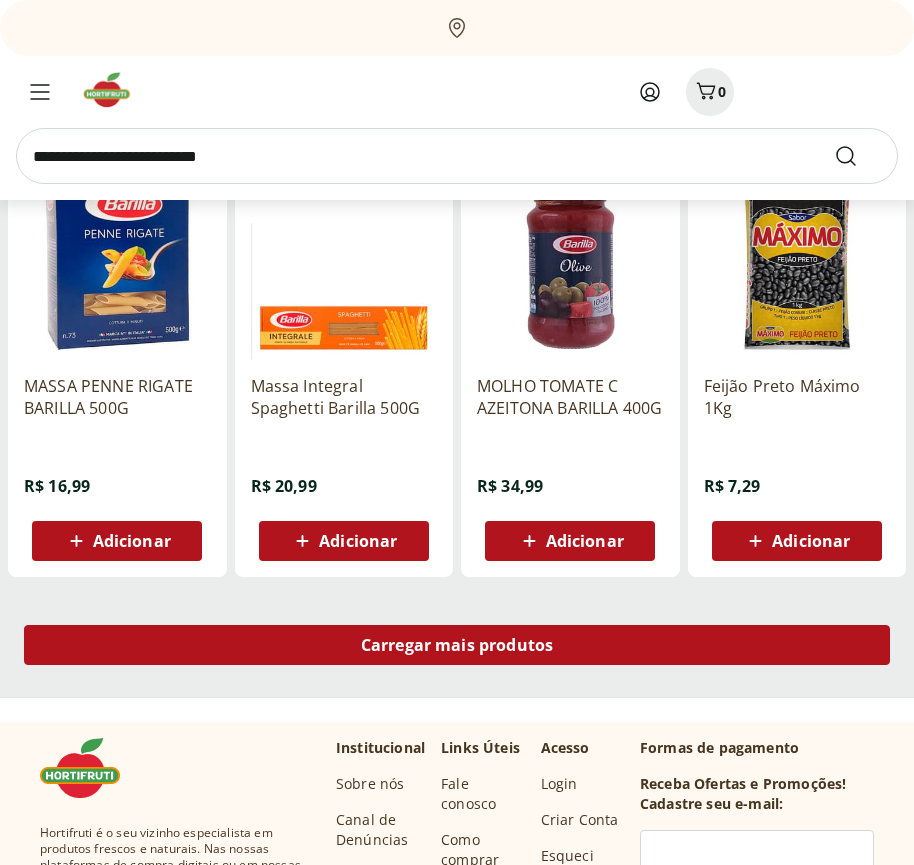 scroll, scrollTop: 33379, scrollLeft: 0, axis: vertical 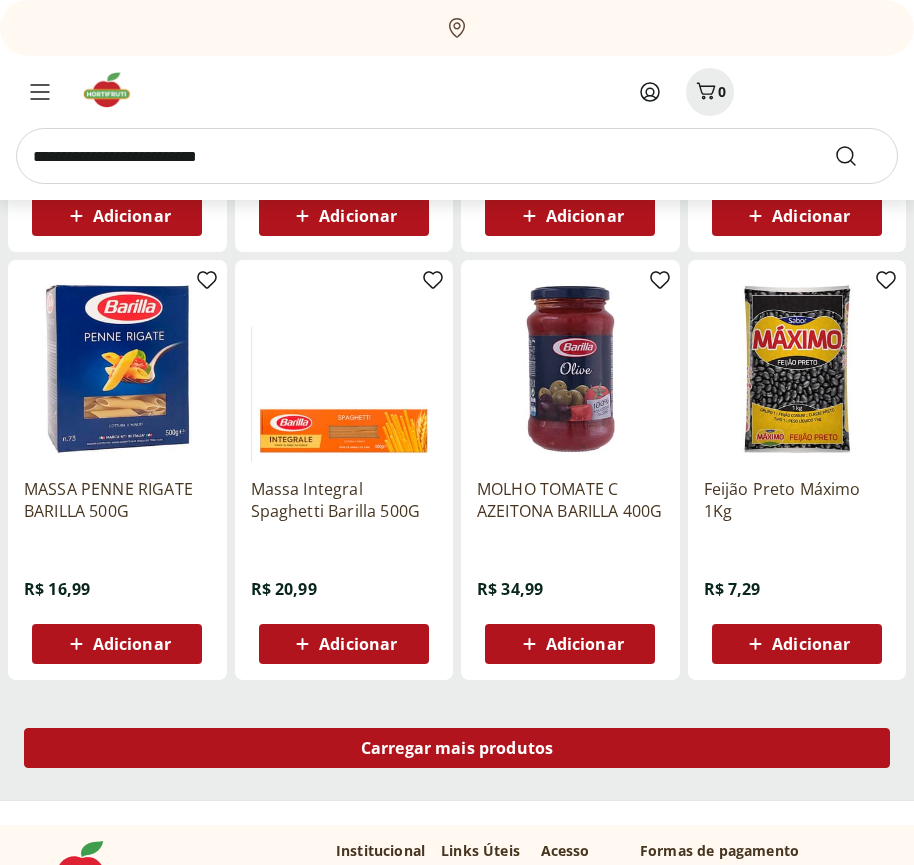 click on "Carregar mais produtos" at bounding box center (457, 748) 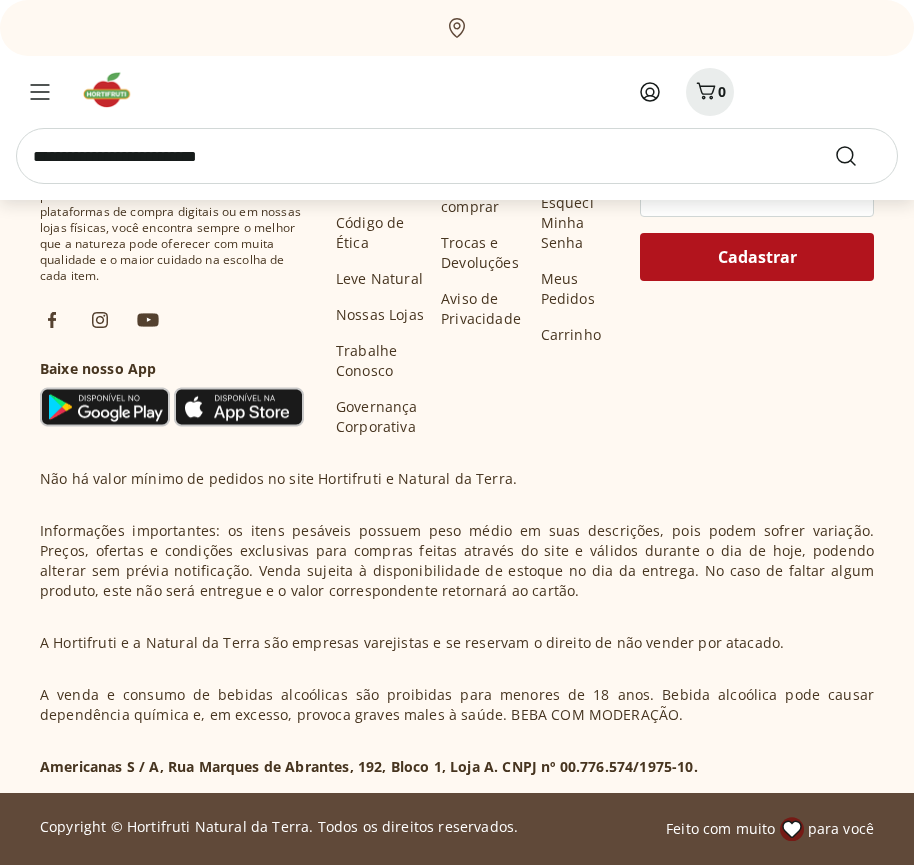 scroll, scrollTop: 34673, scrollLeft: 0, axis: vertical 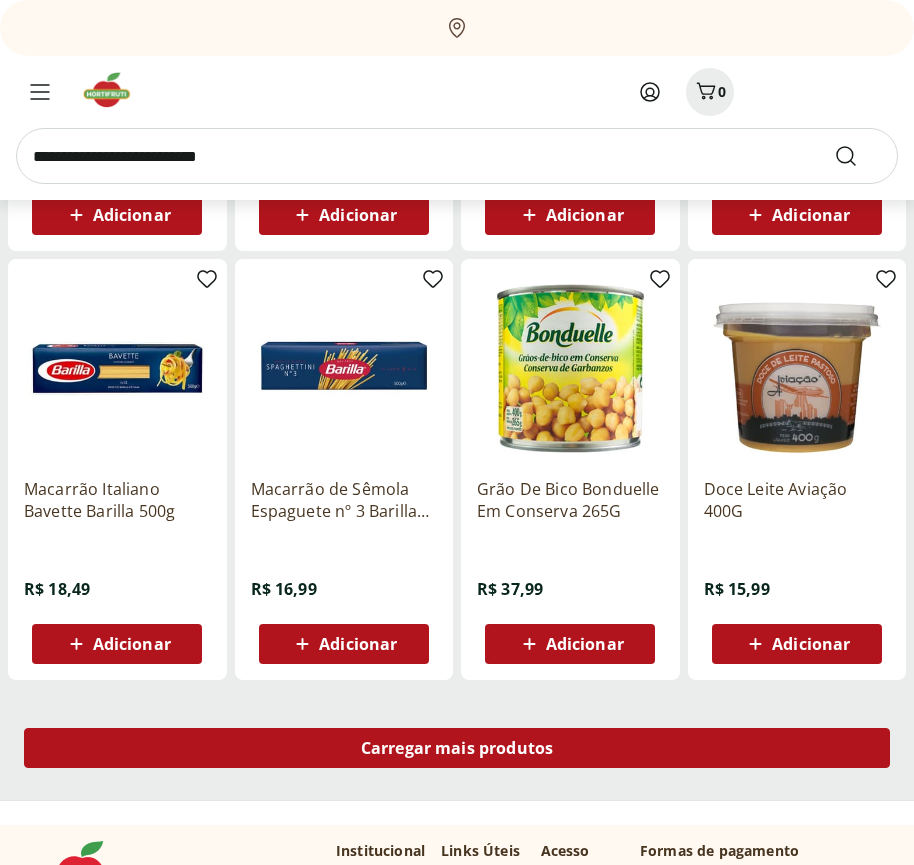 click on "Carregar mais produtos" at bounding box center (457, 748) 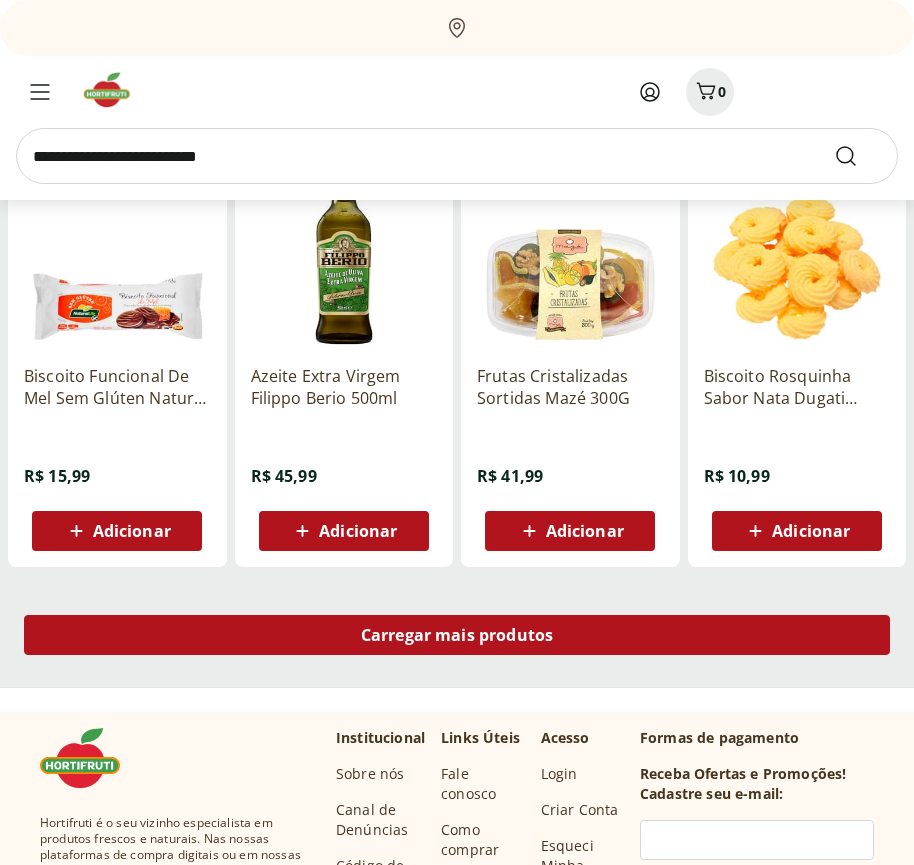 scroll, scrollTop: 35966, scrollLeft: 0, axis: vertical 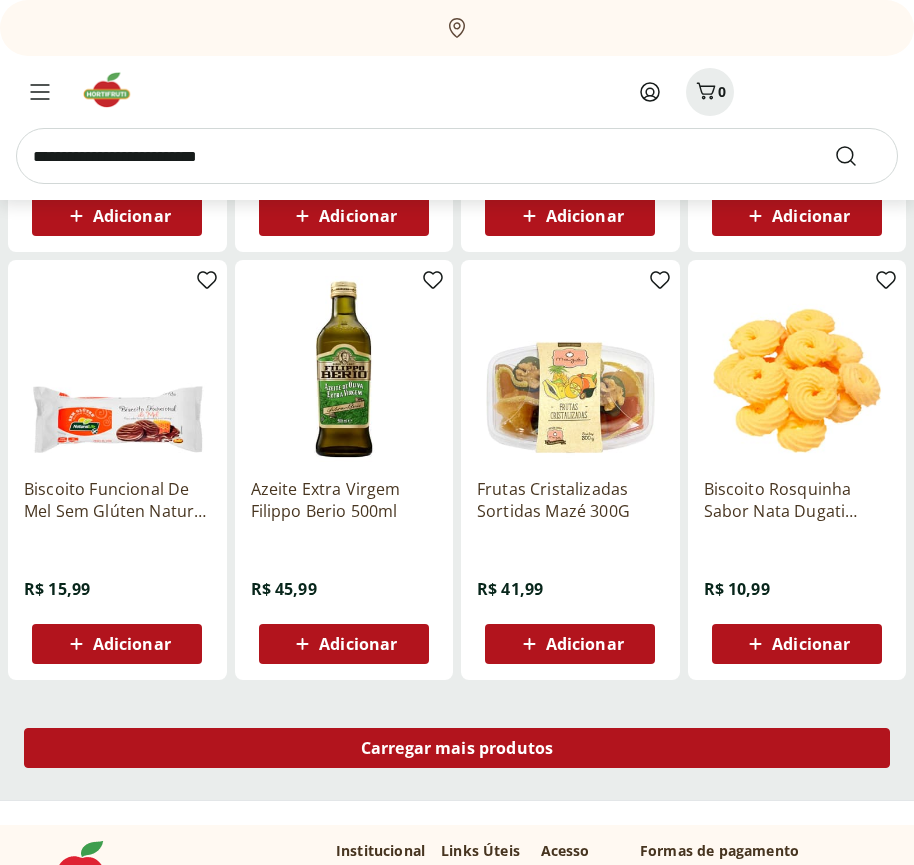 click on "Carregar mais produtos" at bounding box center (457, 748) 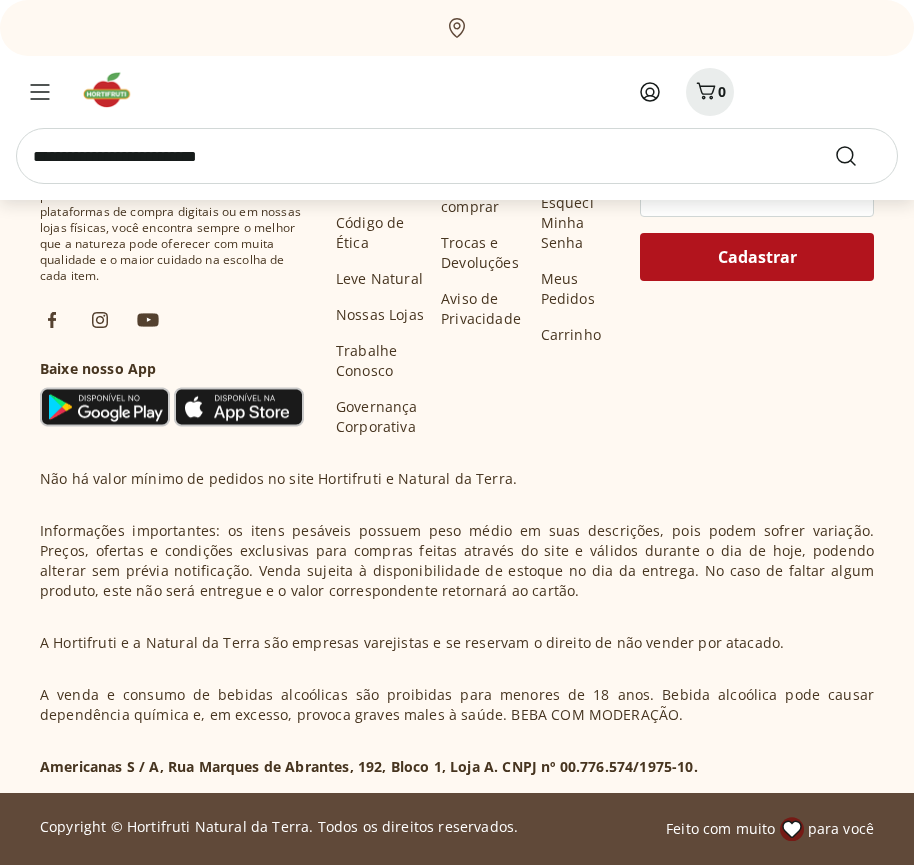 scroll, scrollTop: 37260, scrollLeft: 0, axis: vertical 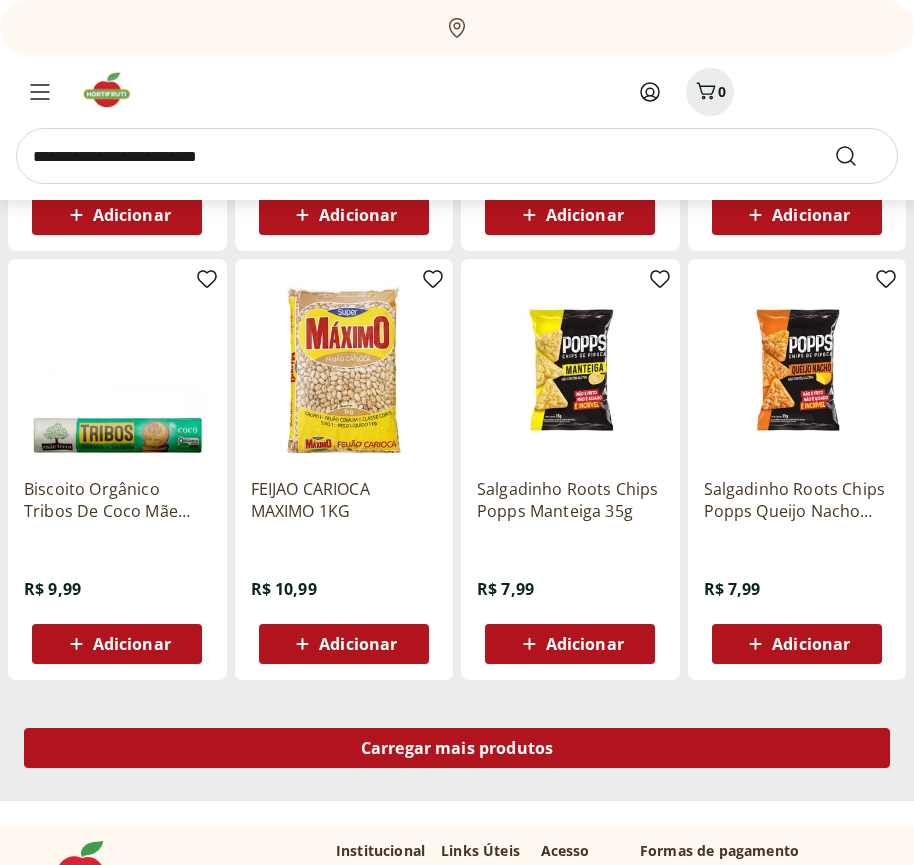 click on "Carregar mais produtos" at bounding box center [457, 748] 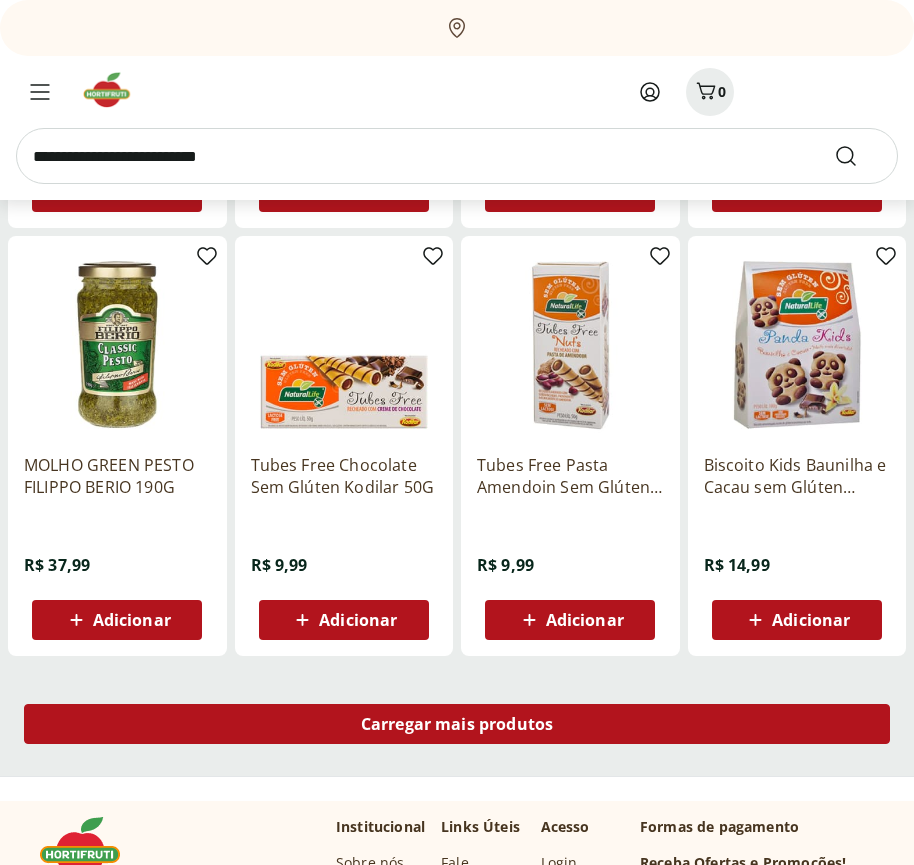 scroll, scrollTop: 38553, scrollLeft: 0, axis: vertical 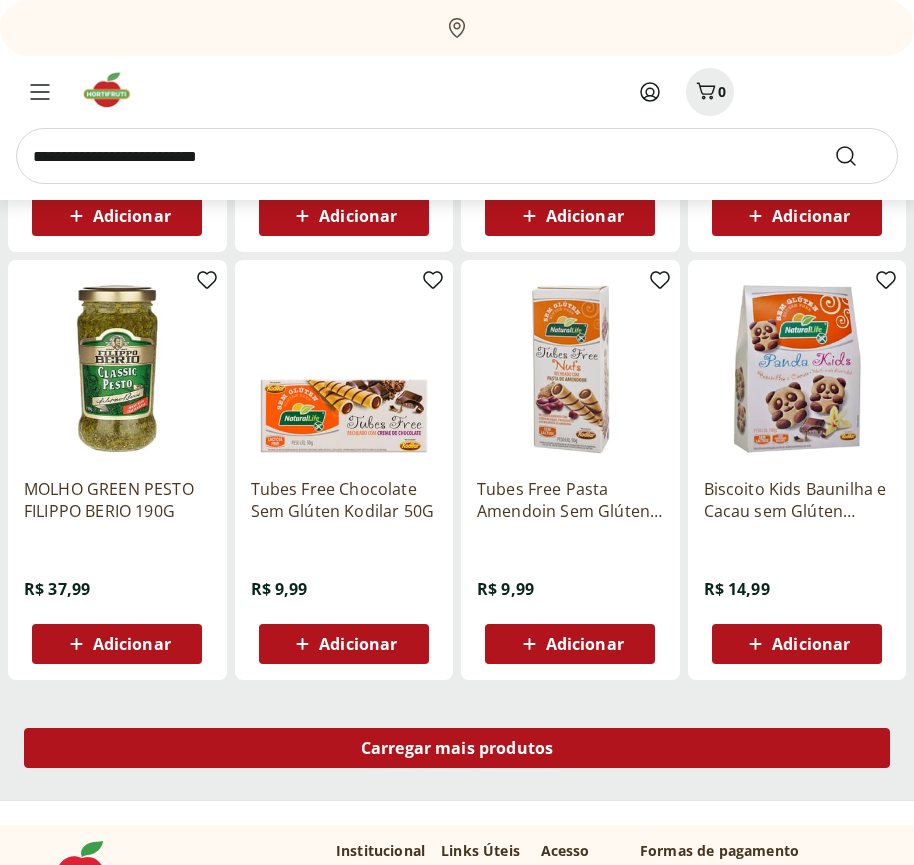 click on "Carregar mais produtos" at bounding box center (457, 748) 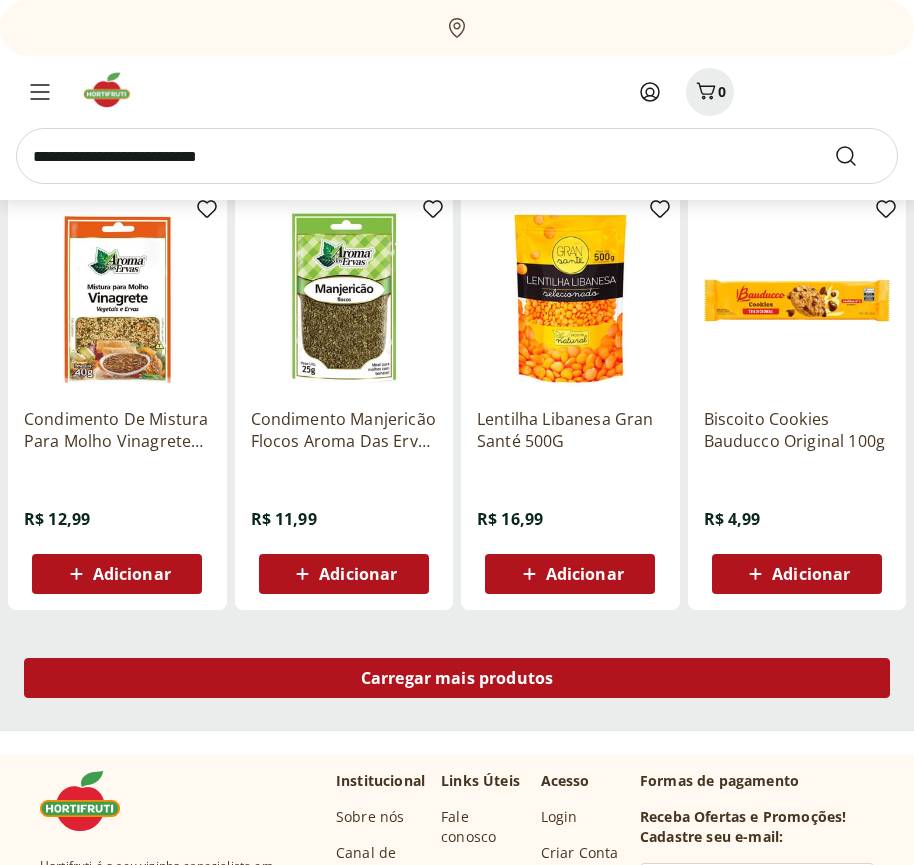 scroll, scrollTop: 39847, scrollLeft: 0, axis: vertical 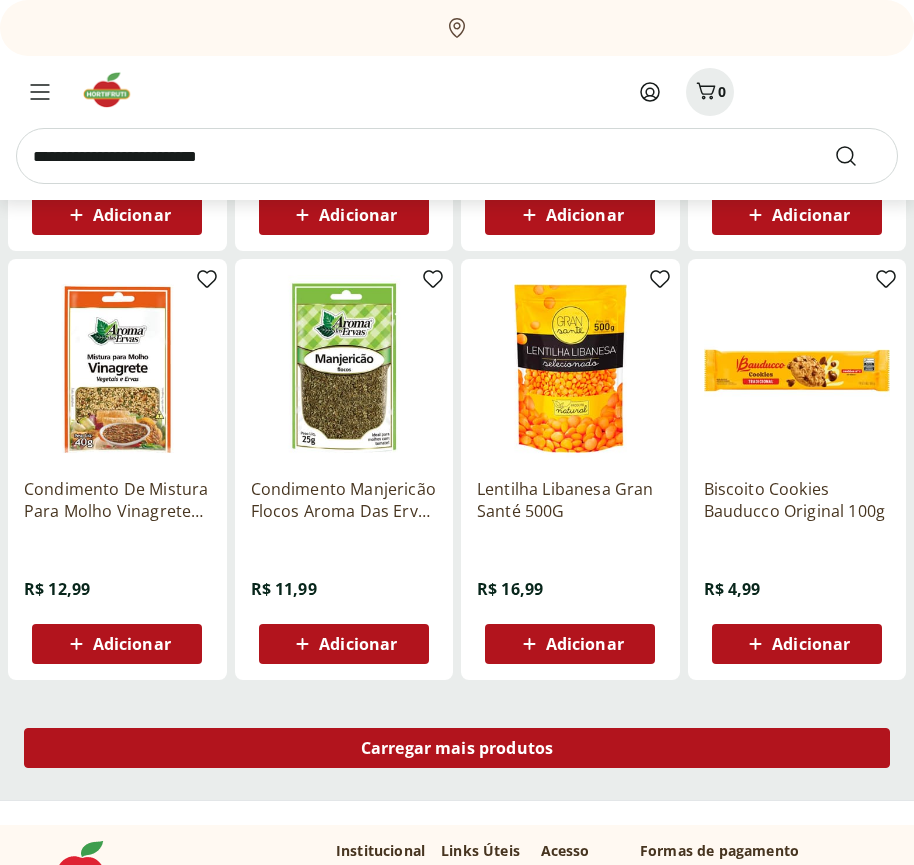 click on "Carregar mais produtos" at bounding box center [457, 748] 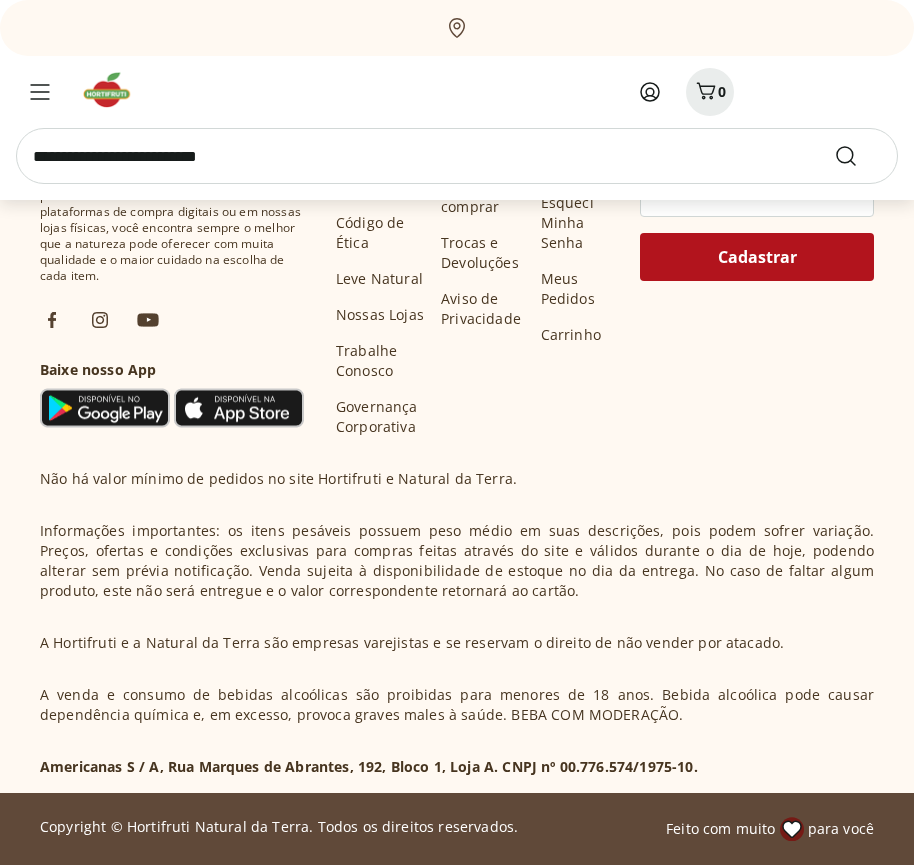 scroll, scrollTop: 41140, scrollLeft: 0, axis: vertical 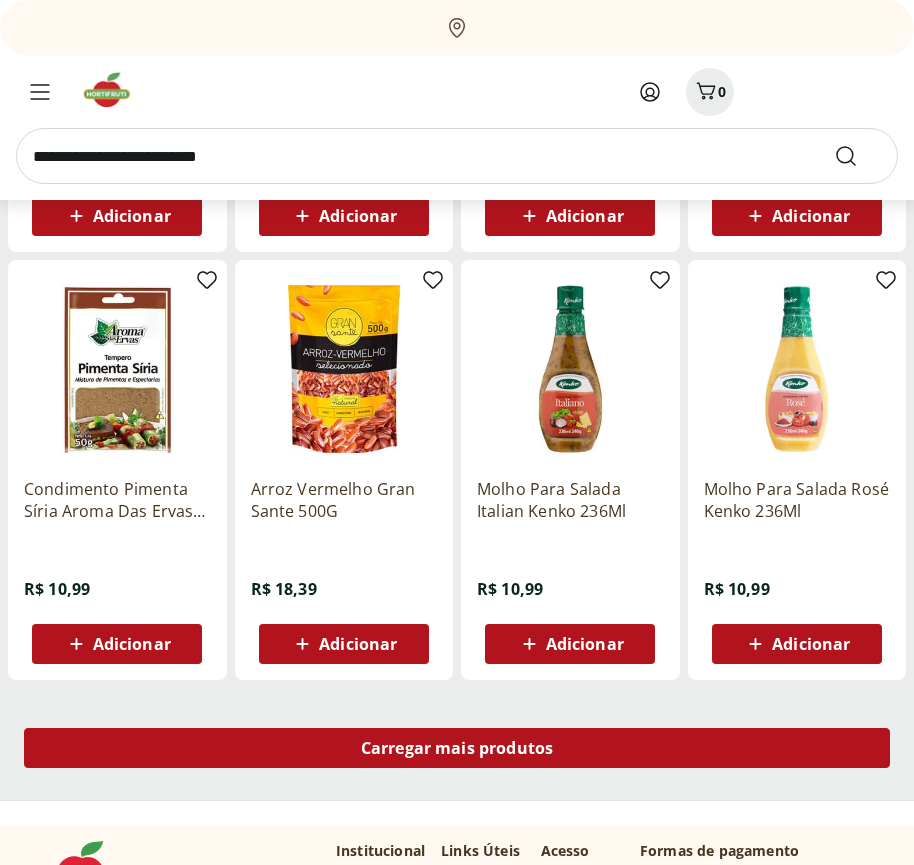 click on "Carregar mais produtos" at bounding box center [457, 748] 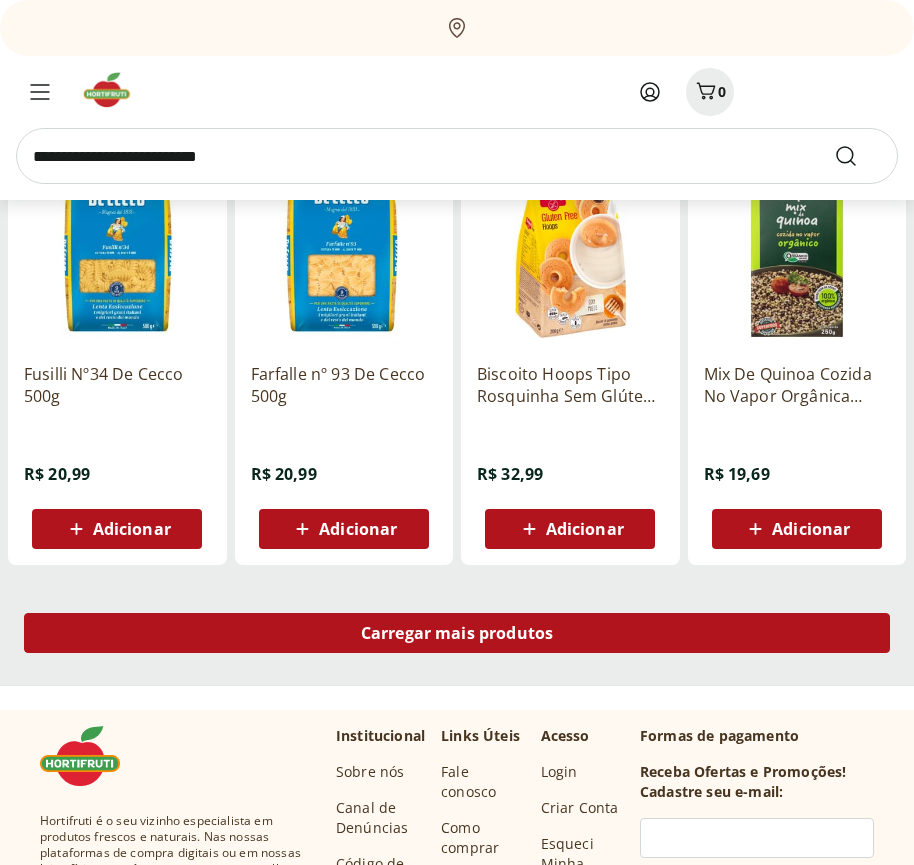 scroll, scrollTop: 42434, scrollLeft: 0, axis: vertical 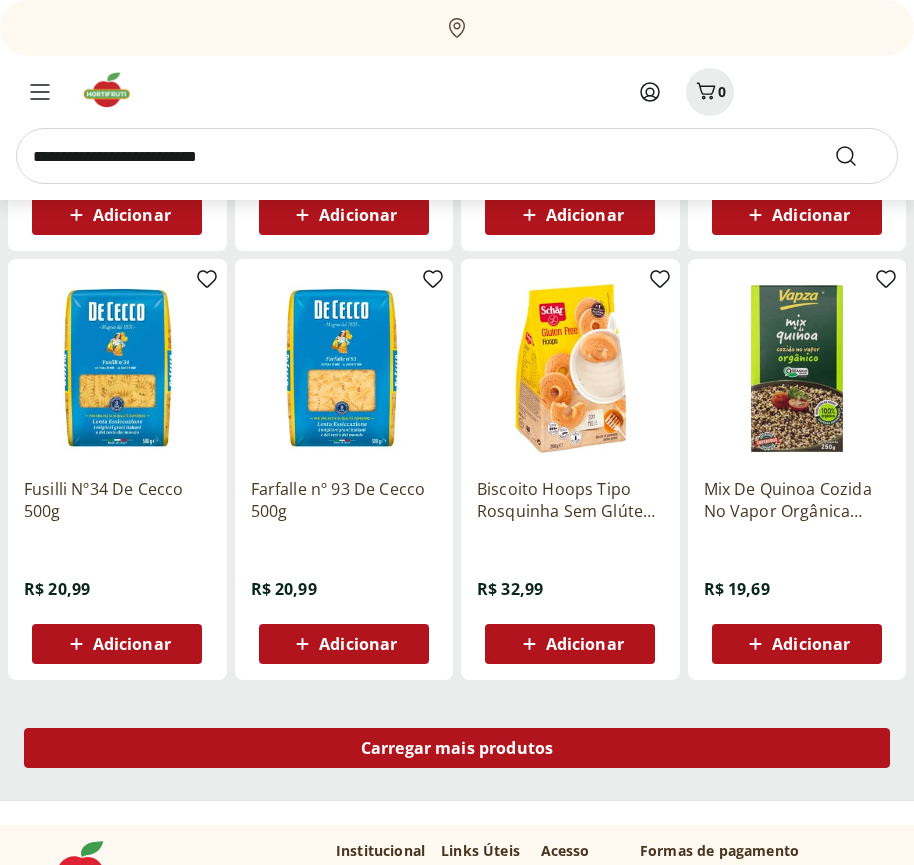 click on "Carregar mais produtos" at bounding box center (457, 748) 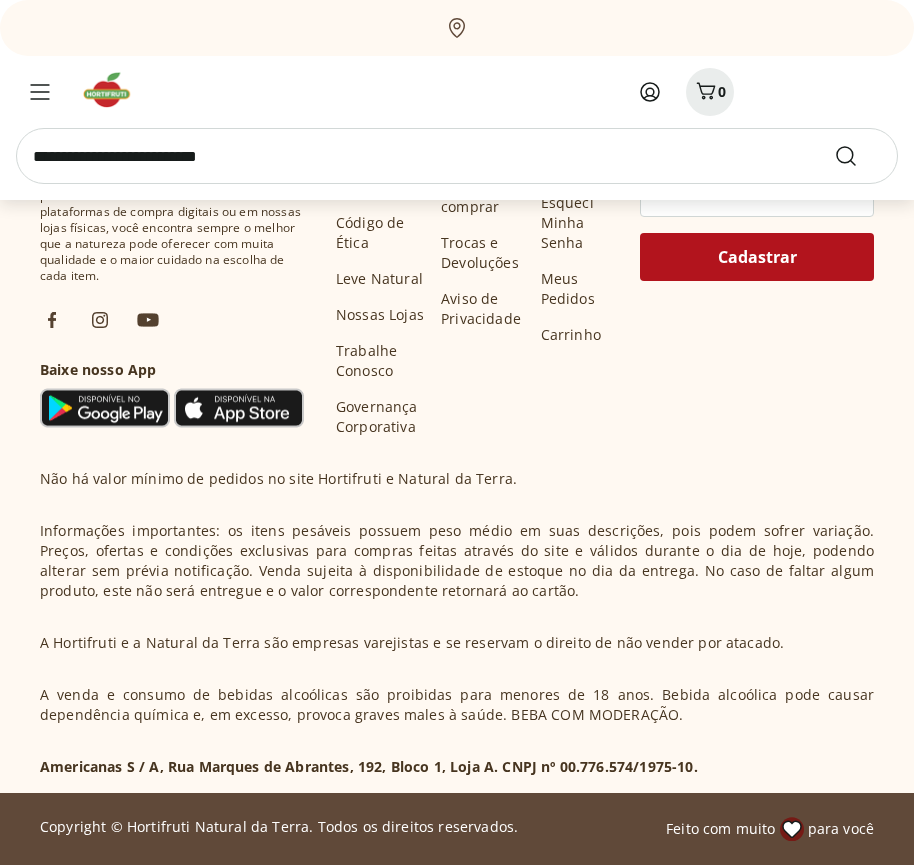 scroll, scrollTop: 43727, scrollLeft: 0, axis: vertical 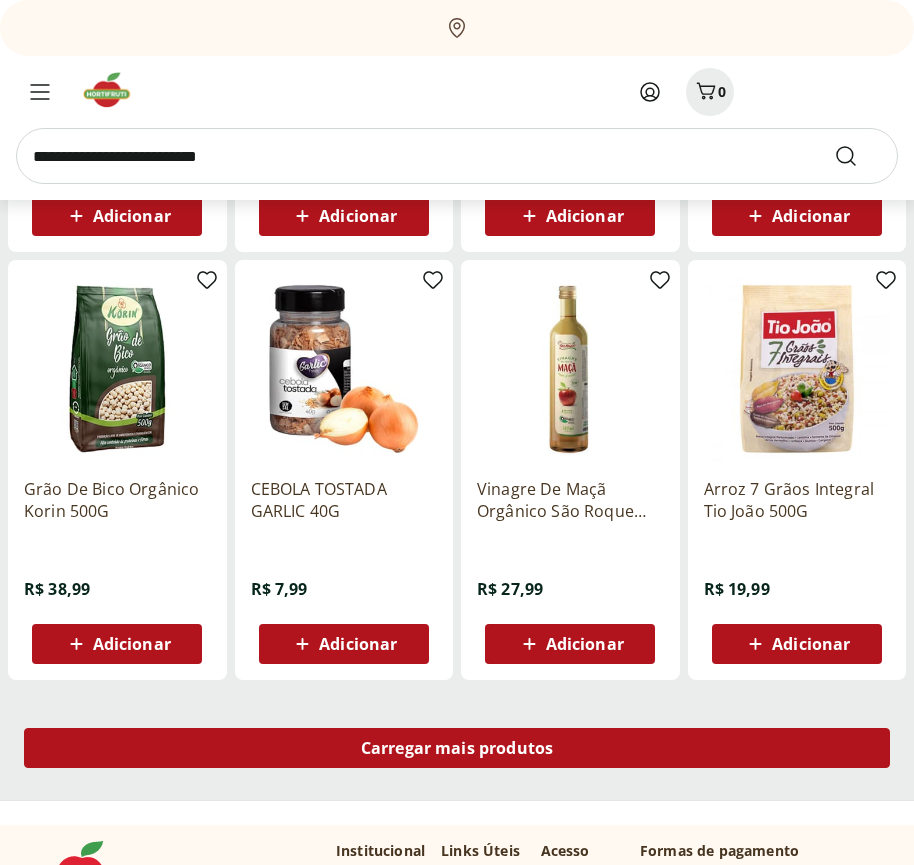 click on "Carregar mais produtos" at bounding box center [457, 748] 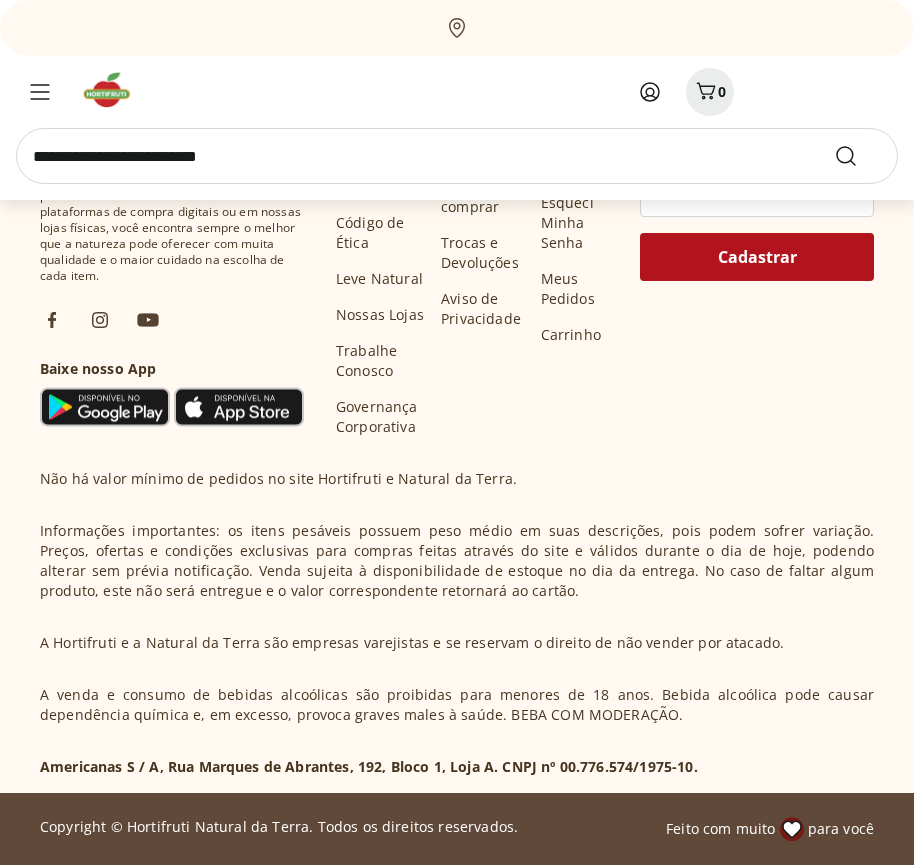 scroll, scrollTop: 45021, scrollLeft: 0, axis: vertical 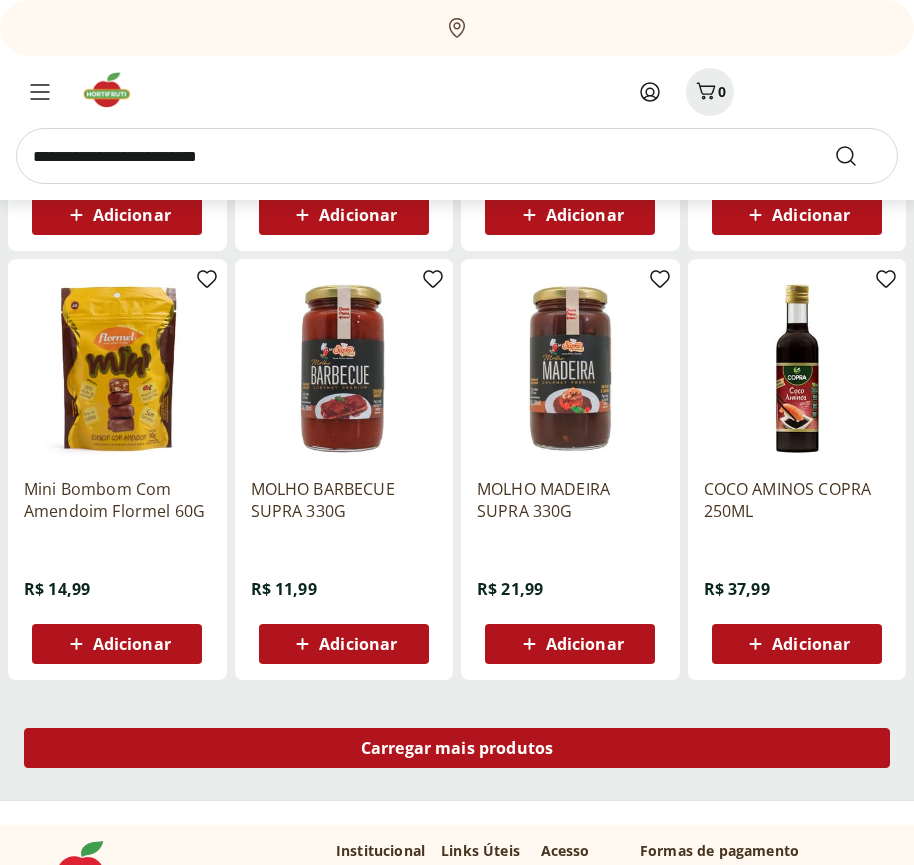 click on "Carregar mais produtos" at bounding box center [457, 748] 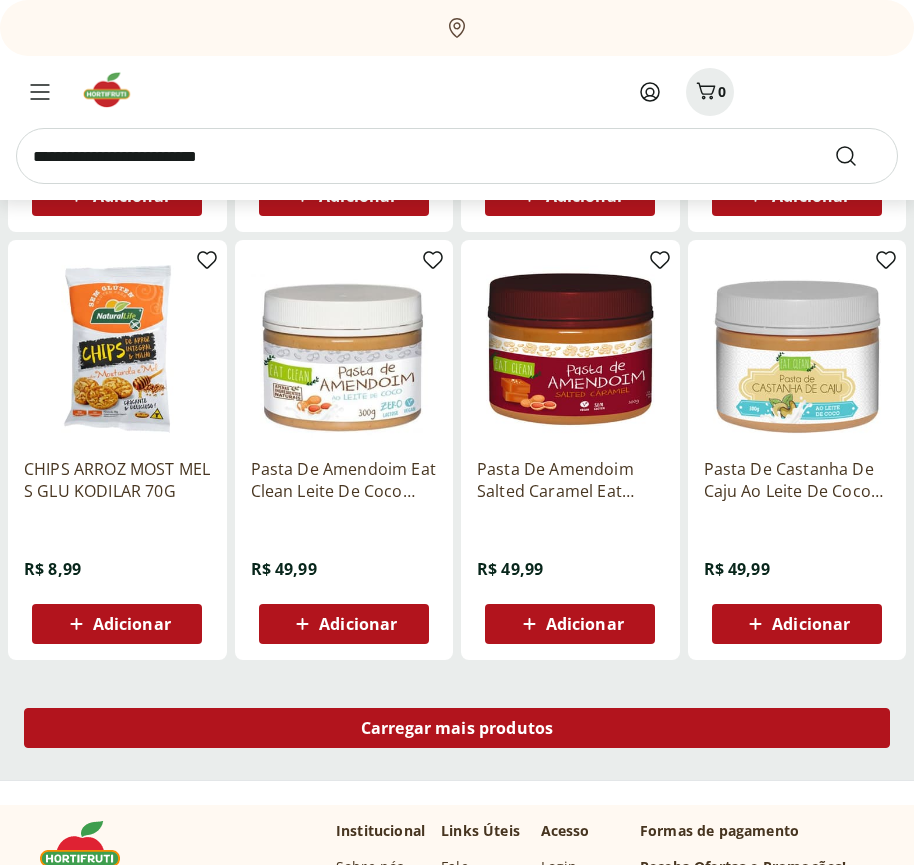 scroll, scrollTop: 46314, scrollLeft: 0, axis: vertical 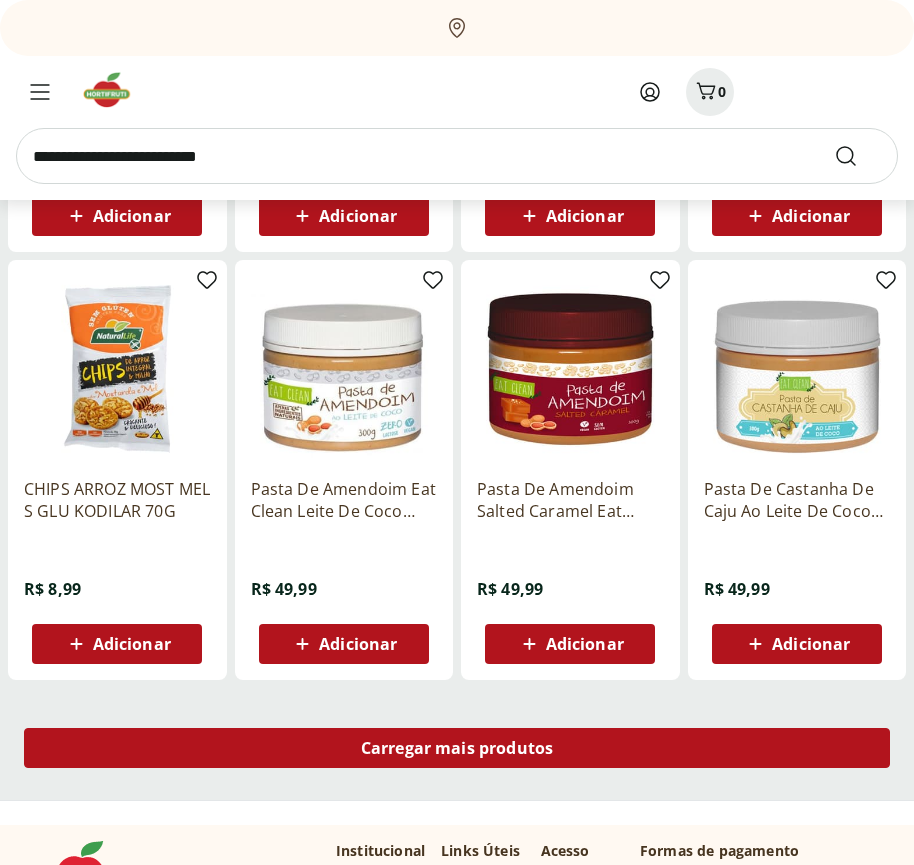 click on "Carregar mais produtos" at bounding box center (457, 748) 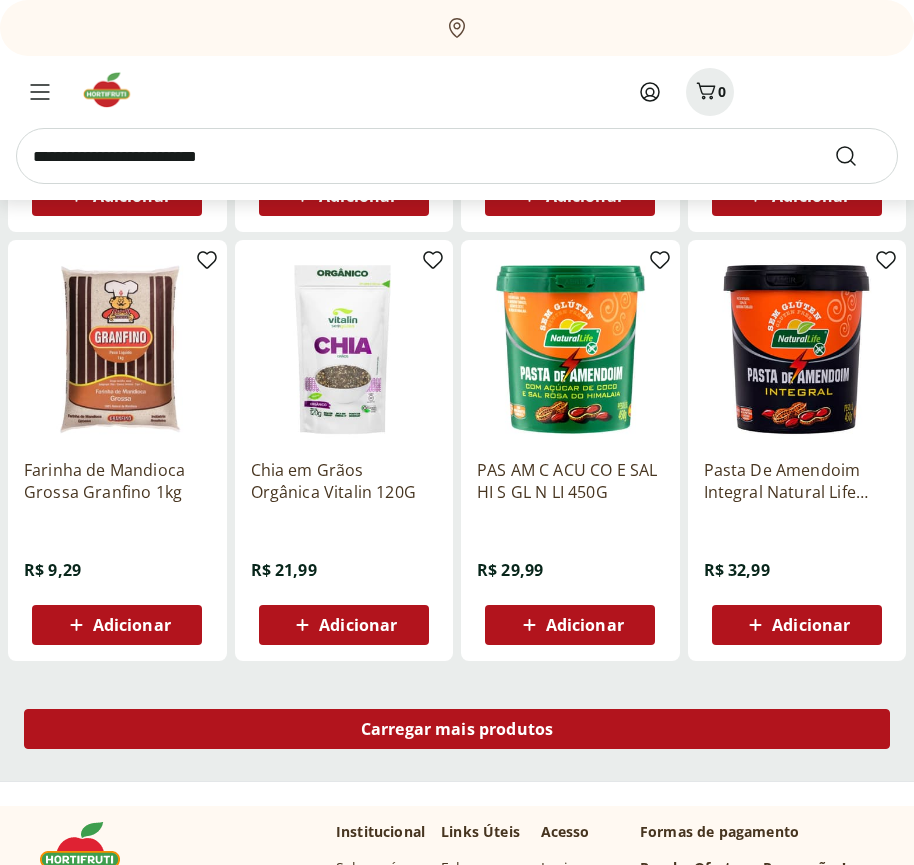 scroll, scrollTop: 47608, scrollLeft: 0, axis: vertical 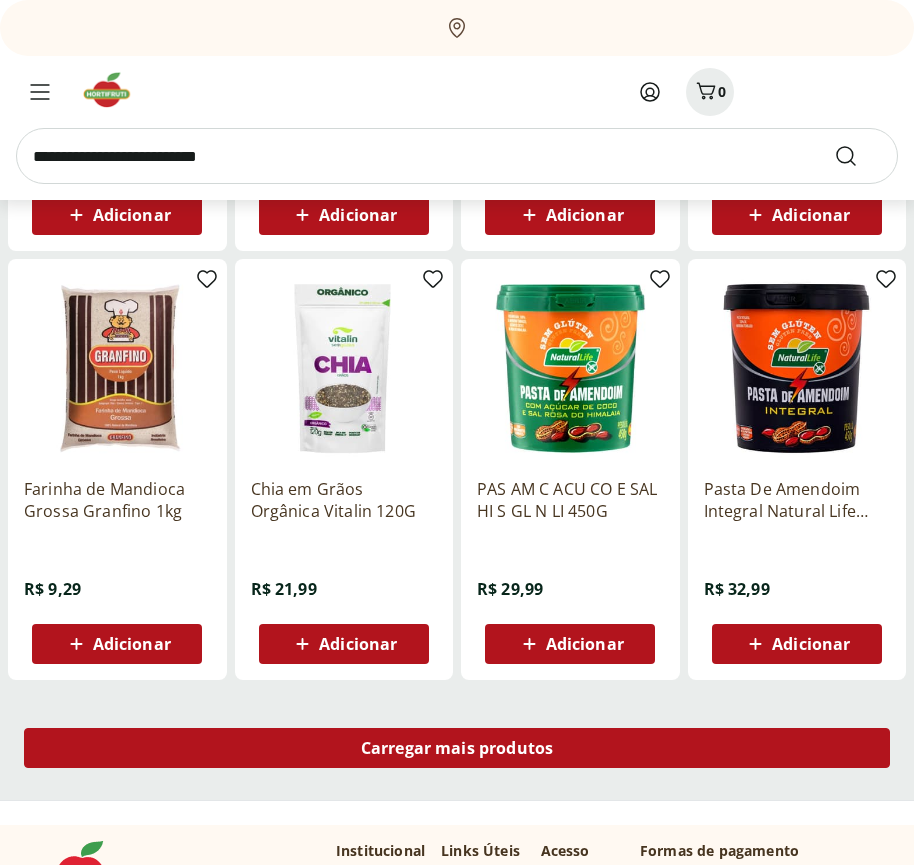 click on "Carregar mais produtos" at bounding box center (457, 748) 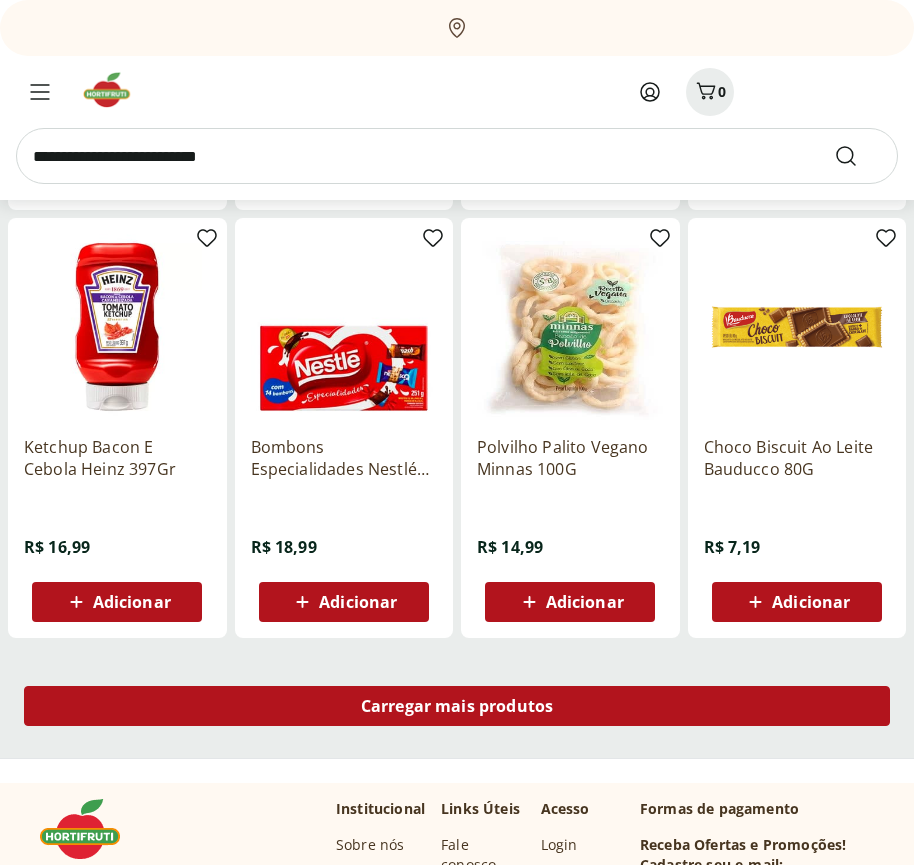 scroll, scrollTop: 48901, scrollLeft: 0, axis: vertical 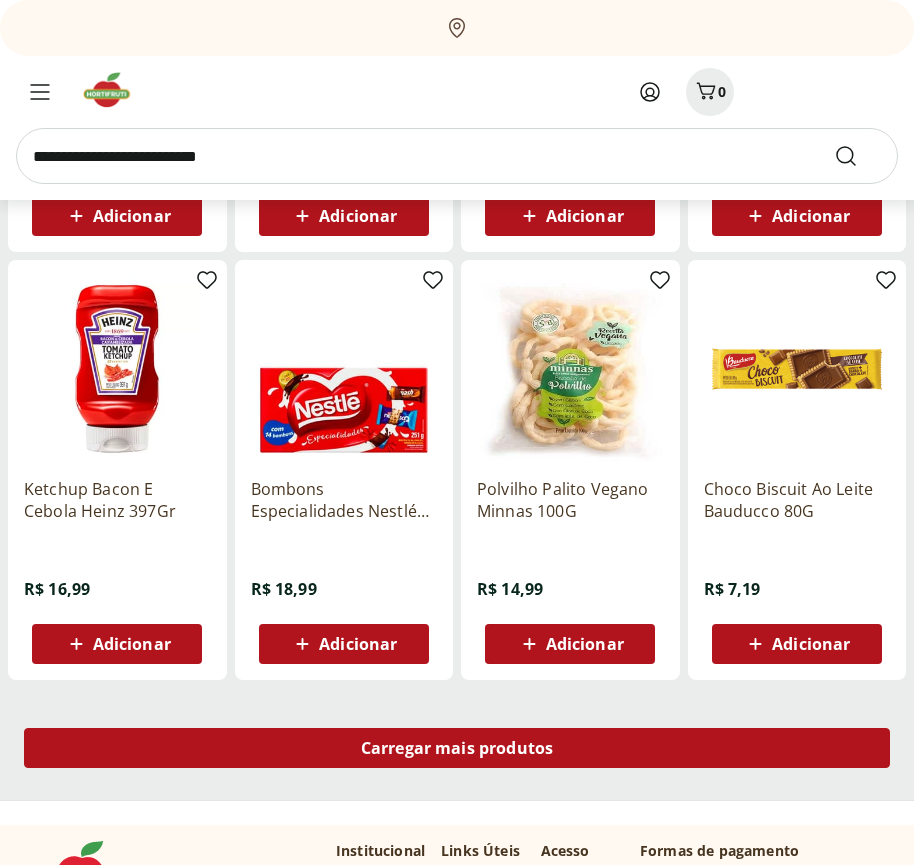 click on "Carregar mais produtos" at bounding box center [457, 748] 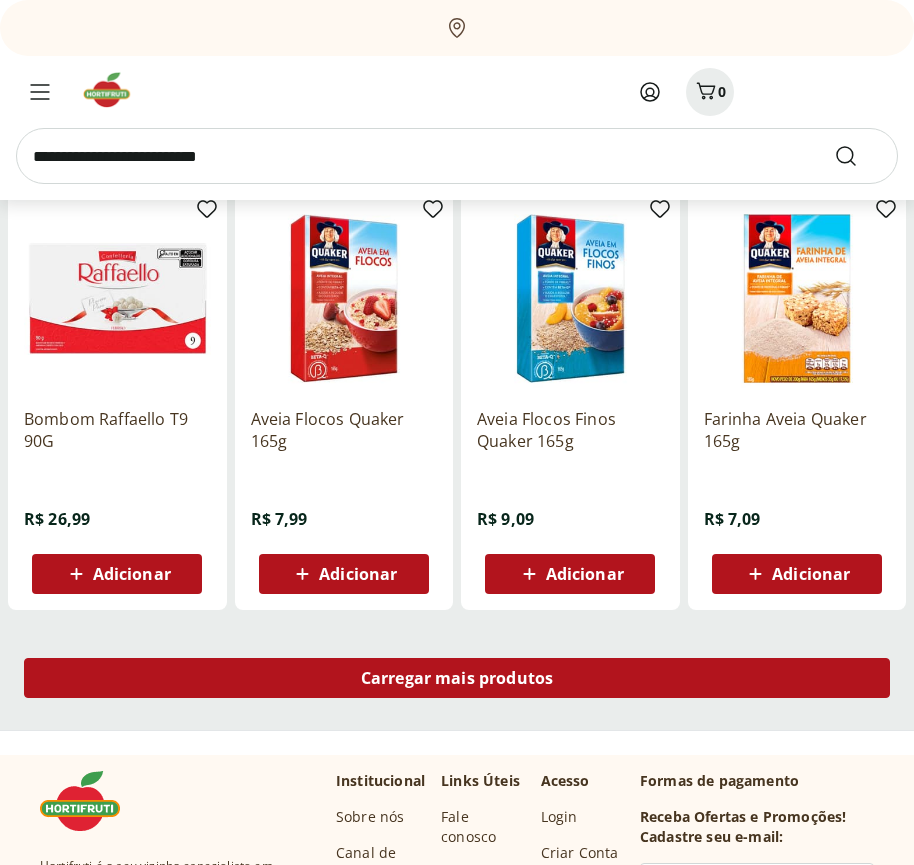 scroll, scrollTop: 50195, scrollLeft: 0, axis: vertical 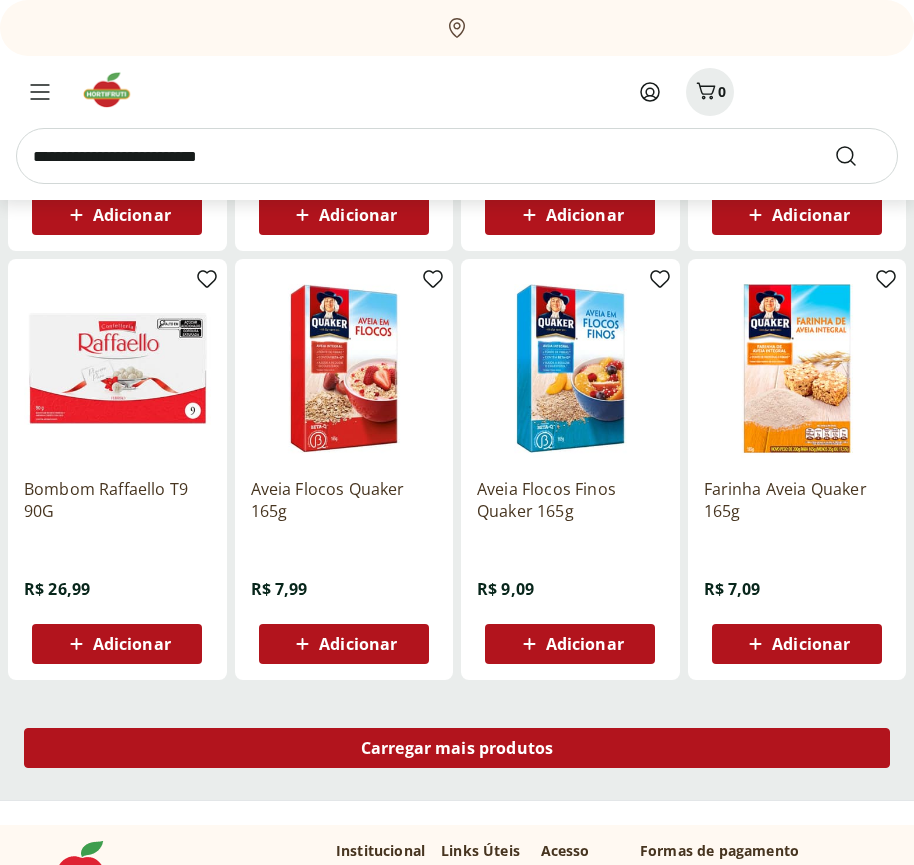click on "Carregar mais produtos" at bounding box center [457, 748] 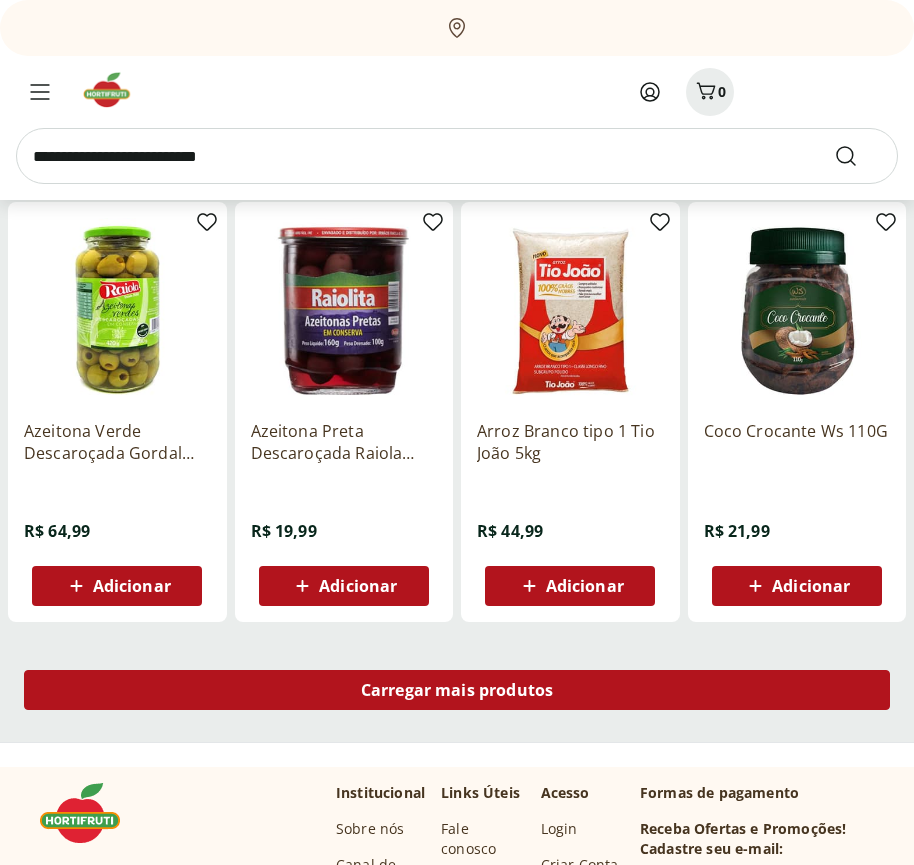 scroll, scrollTop: 51488, scrollLeft: 0, axis: vertical 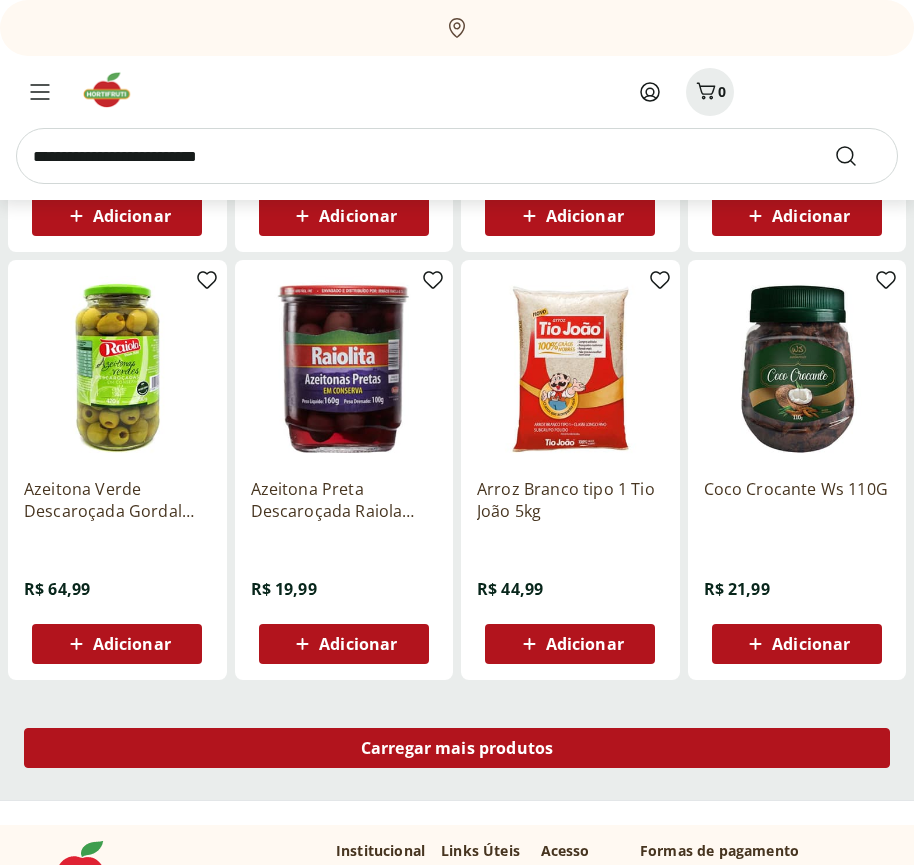 click on "Carregar mais produtos" at bounding box center [457, 748] 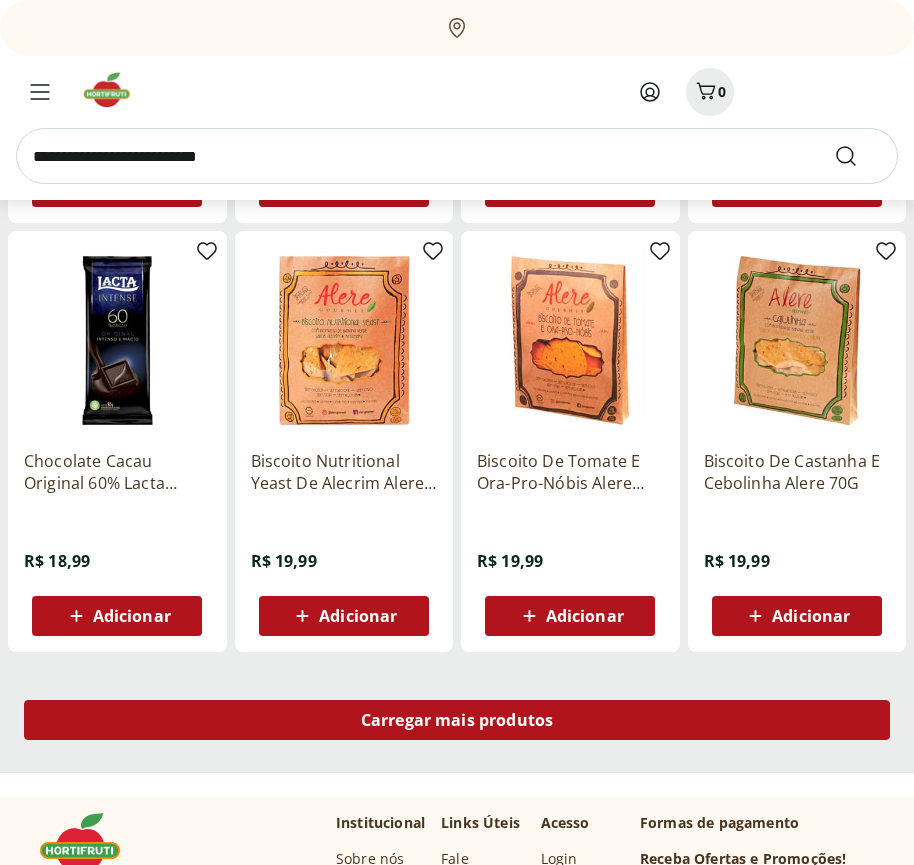 scroll, scrollTop: 52782, scrollLeft: 0, axis: vertical 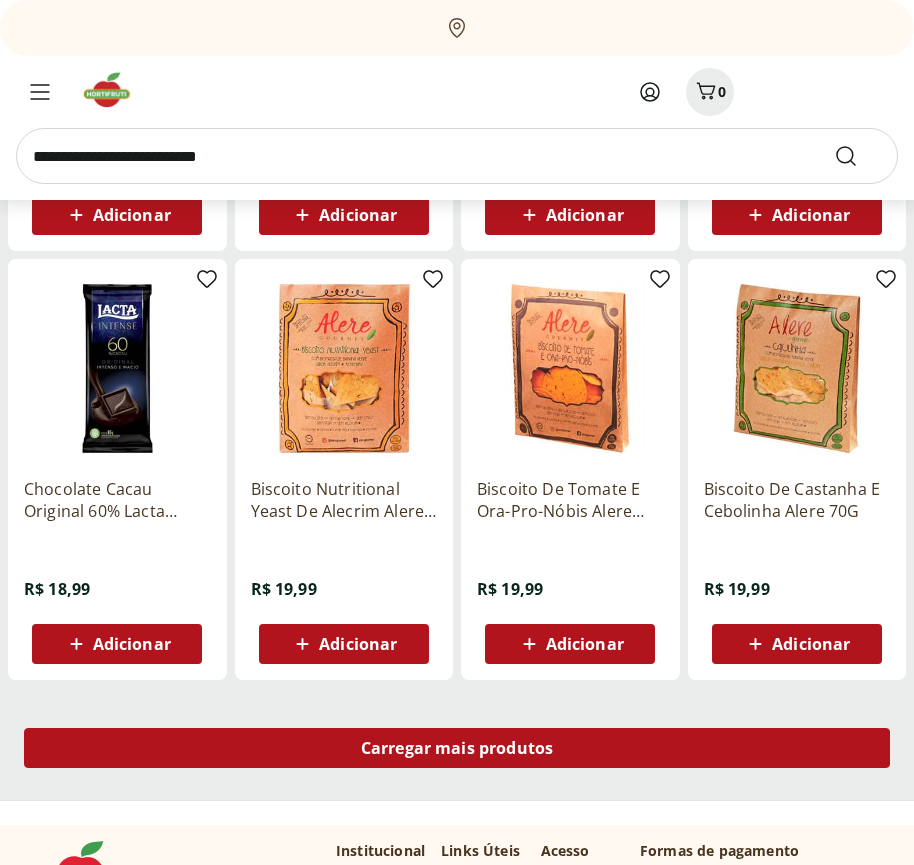 click on "Carregar mais produtos" at bounding box center (457, 748) 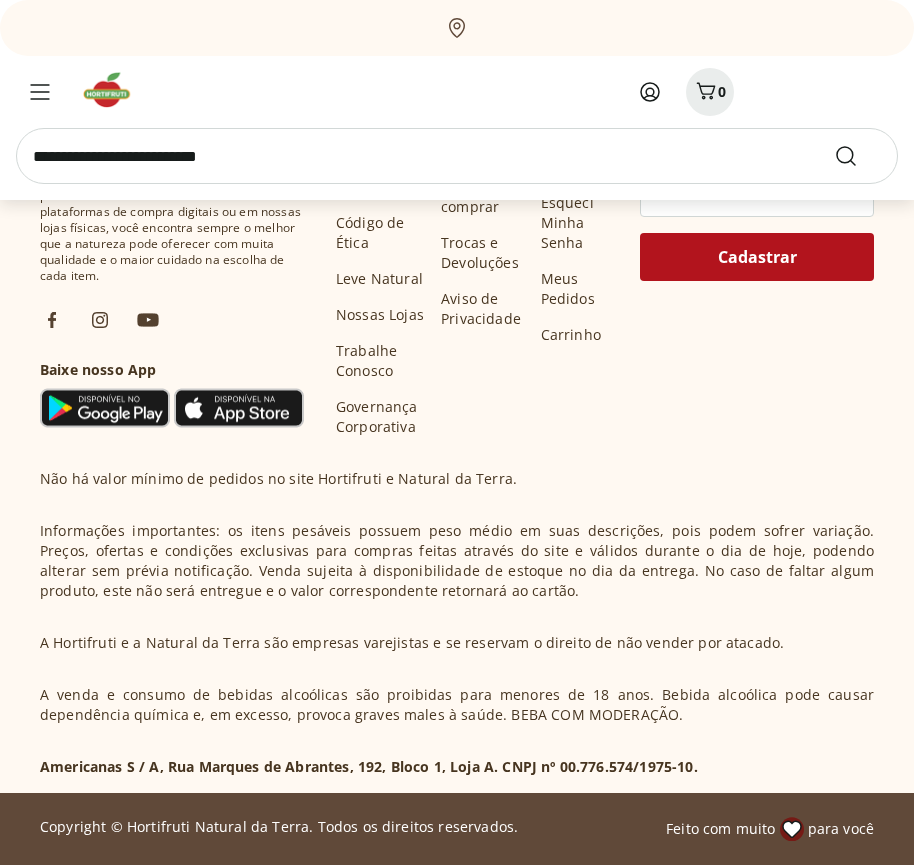 scroll, scrollTop: 54075, scrollLeft: 0, axis: vertical 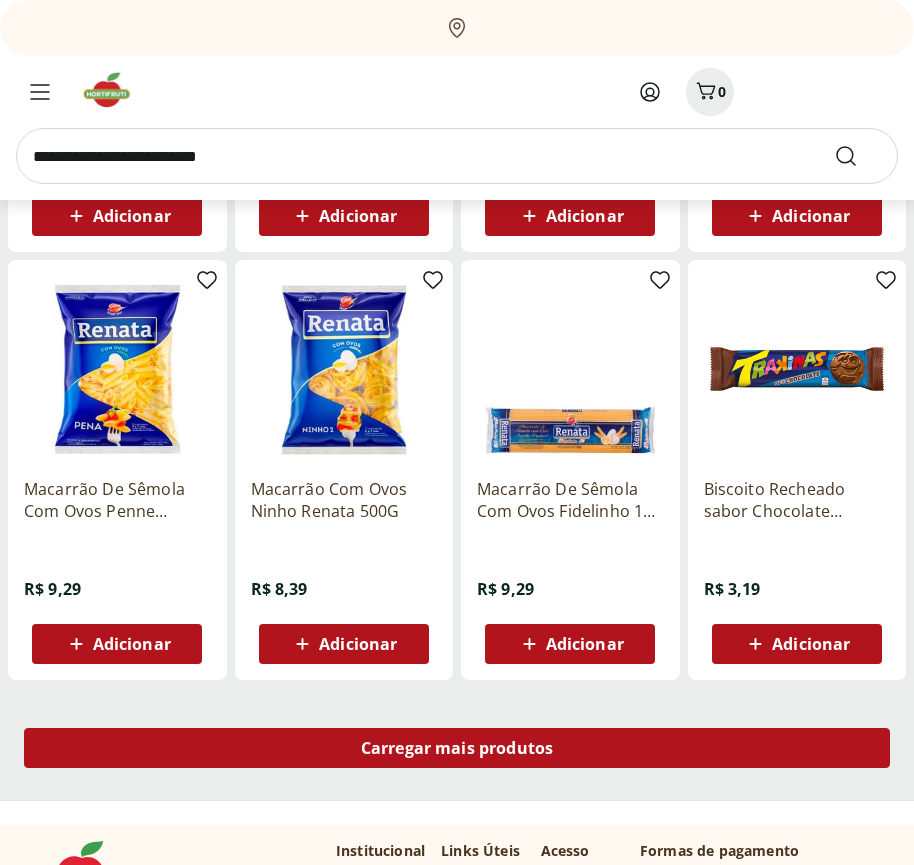 click on "Carregar mais produtos" at bounding box center (457, 748) 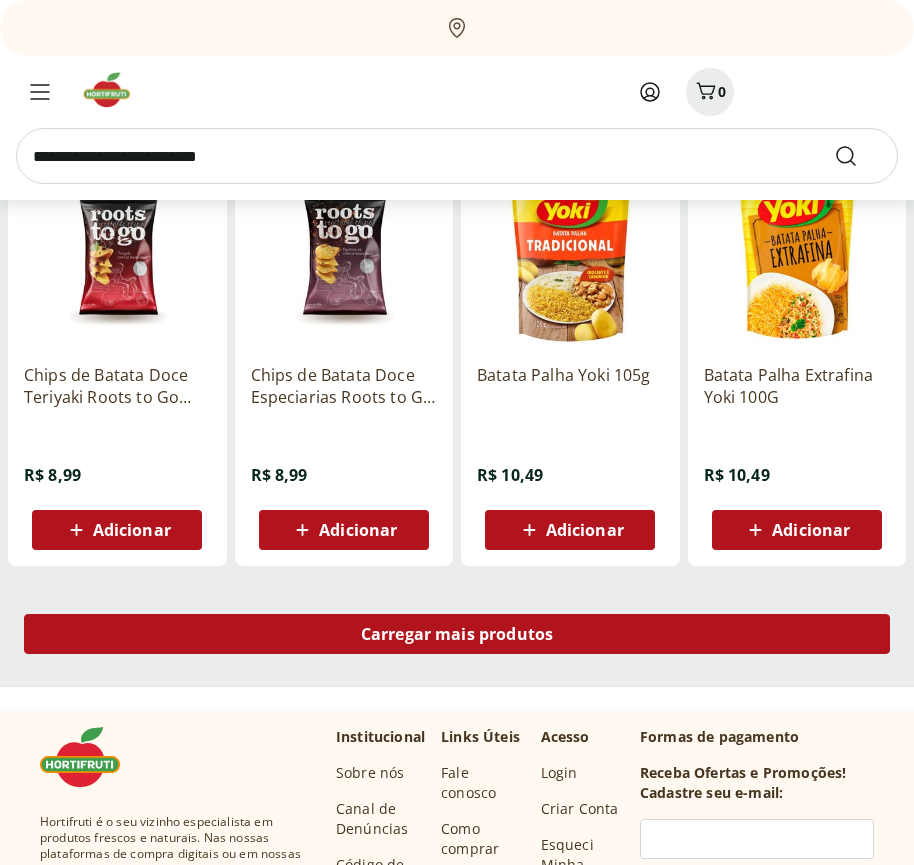 scroll, scrollTop: 55369, scrollLeft: 0, axis: vertical 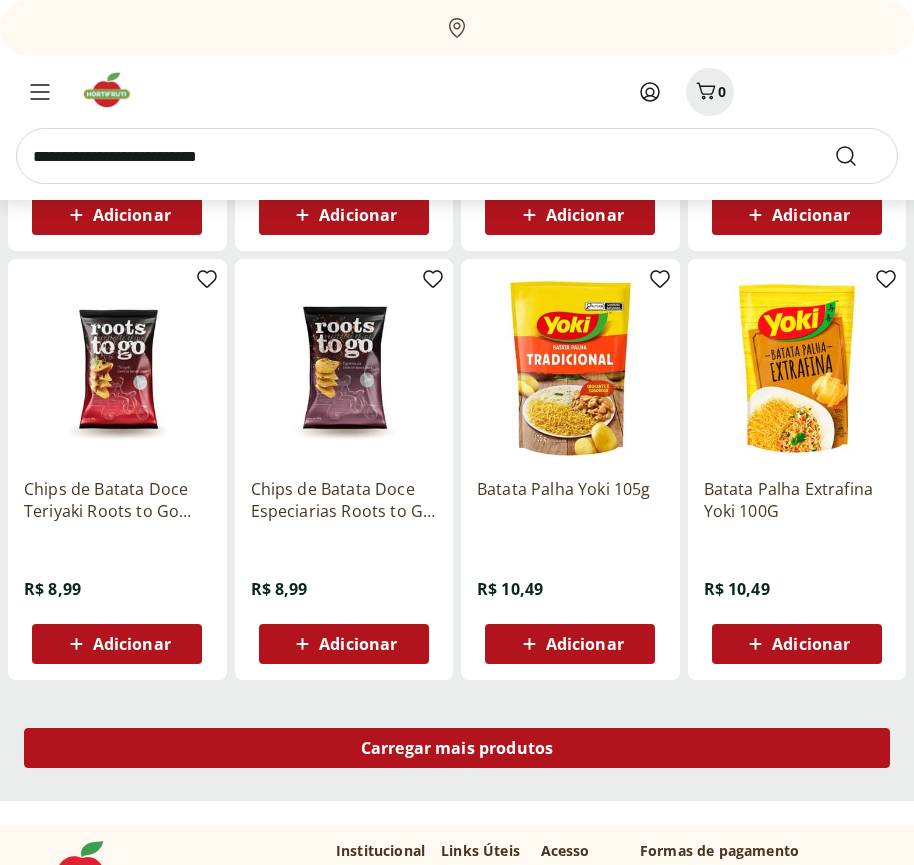click on "Carregar mais produtos" at bounding box center [457, 748] 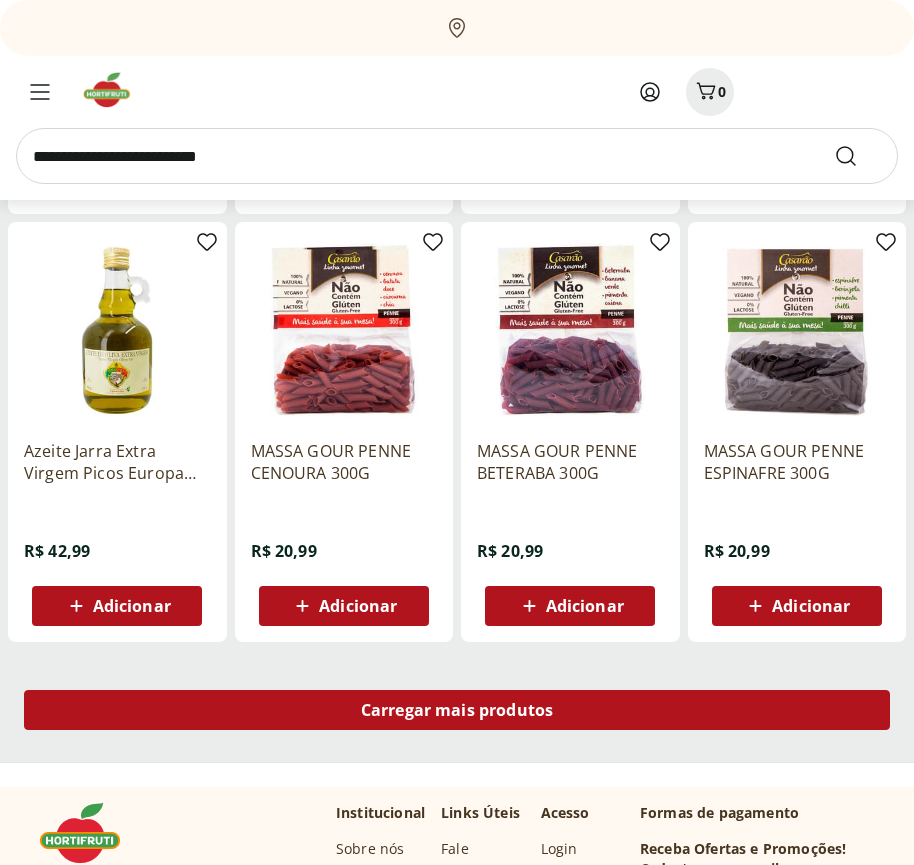 scroll, scrollTop: 56662, scrollLeft: 0, axis: vertical 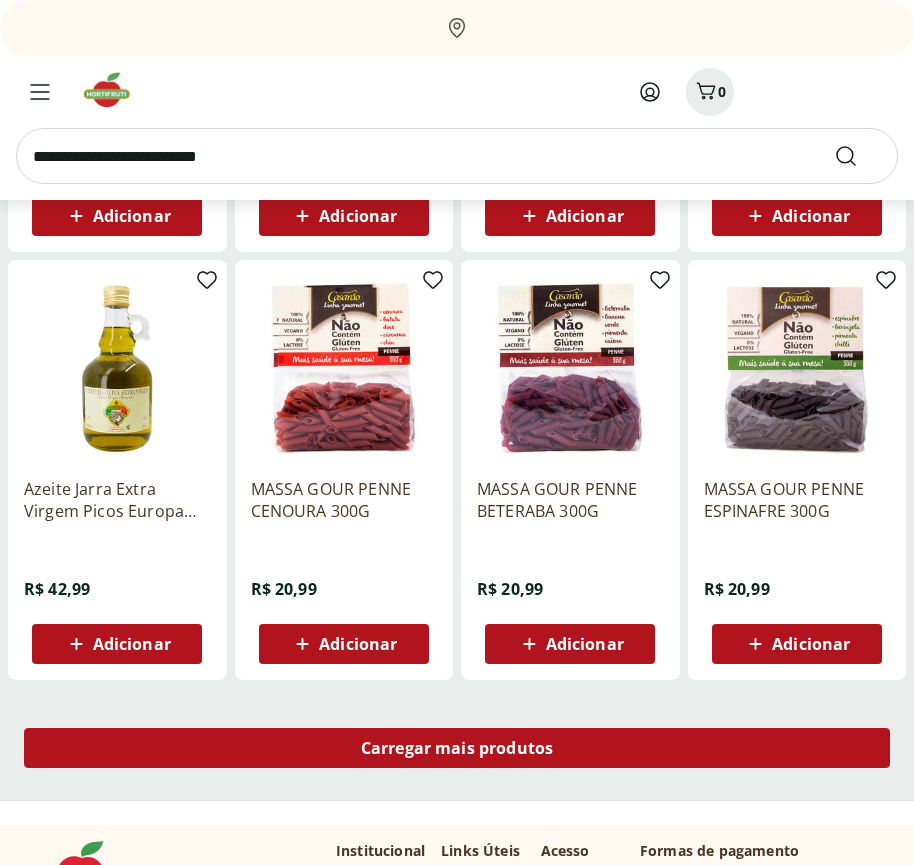 click on "Carregar mais produtos" at bounding box center (457, 748) 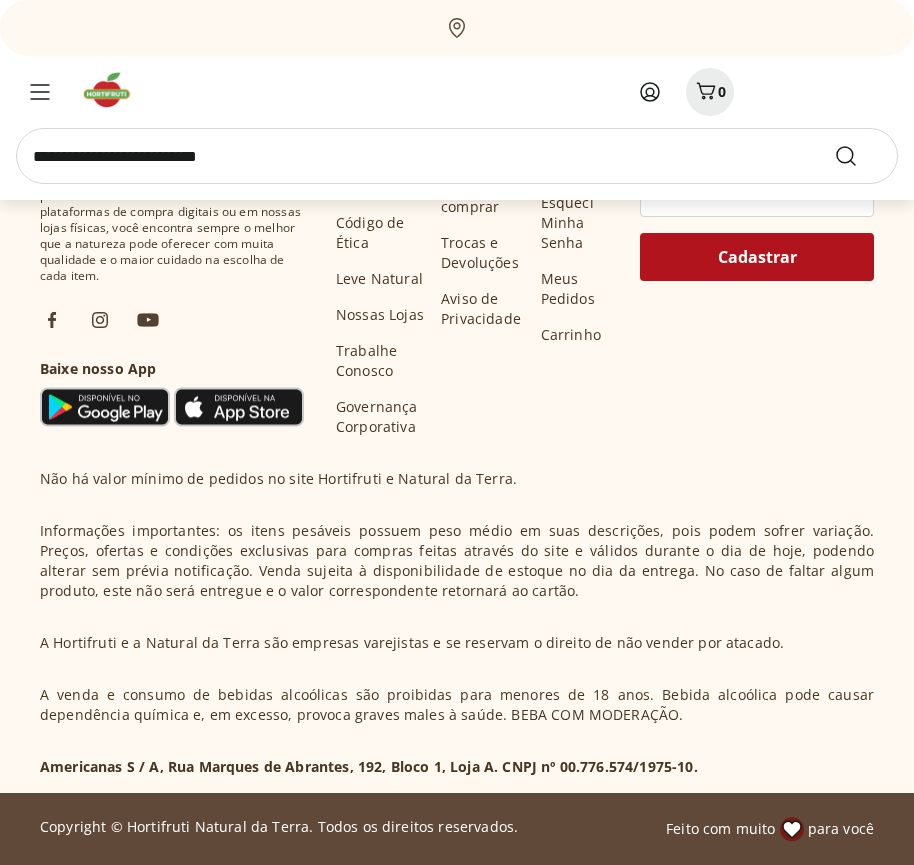 scroll, scrollTop: 57956, scrollLeft: 0, axis: vertical 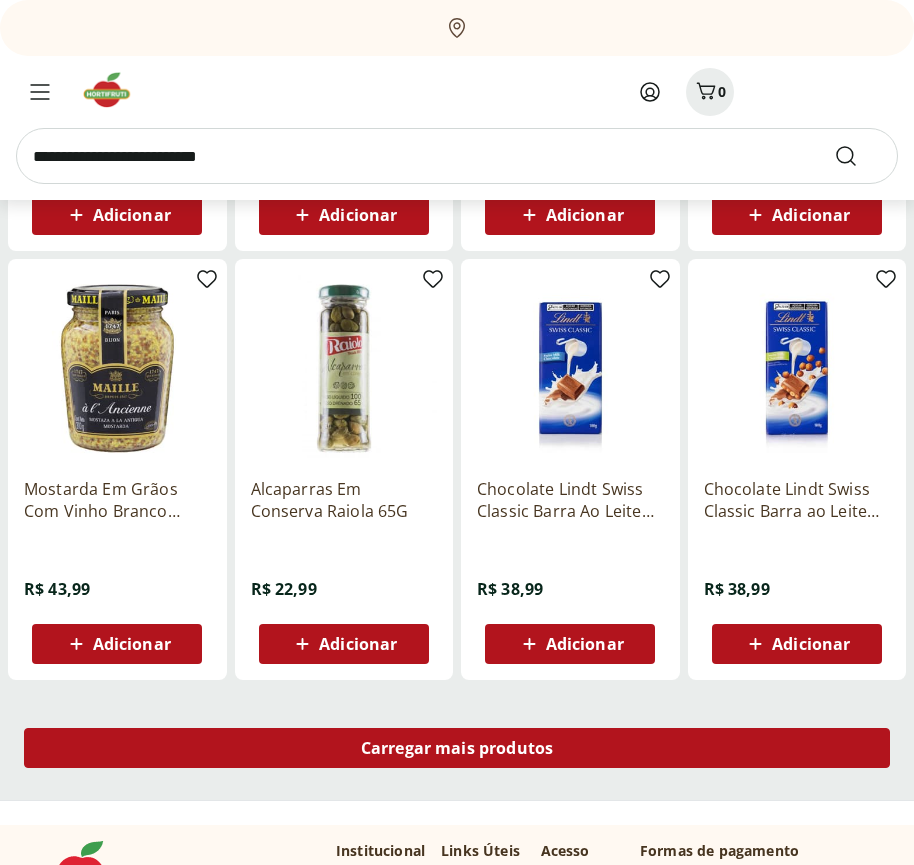 click on "Carregar mais produtos" at bounding box center [457, 748] 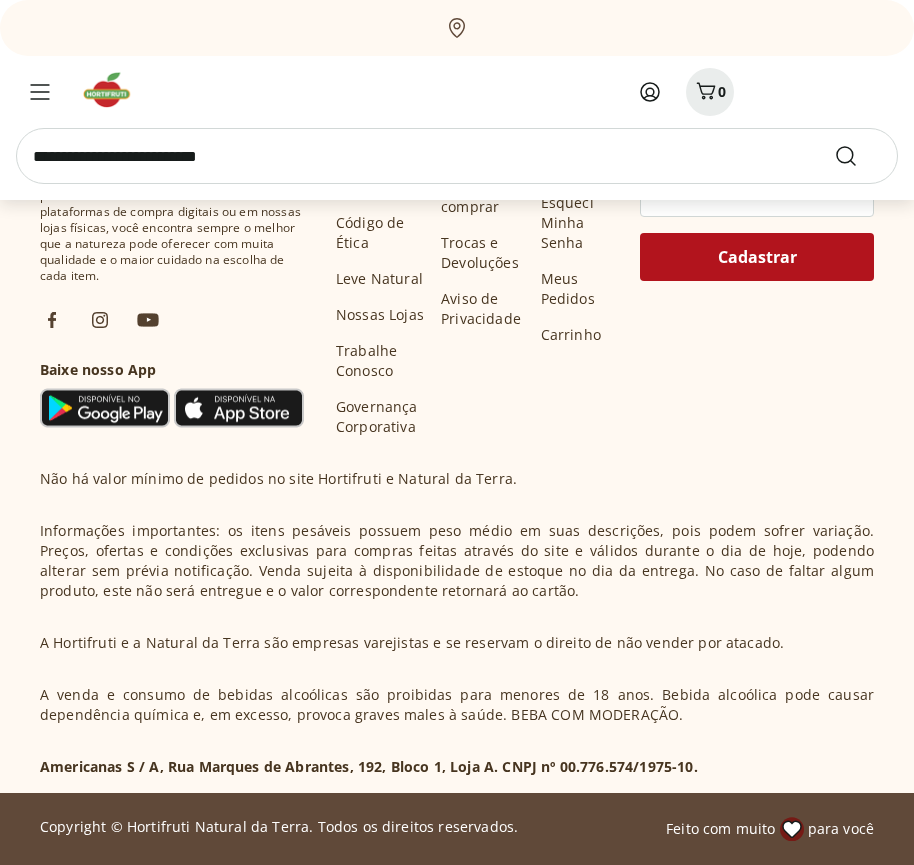scroll, scrollTop: 59249, scrollLeft: 0, axis: vertical 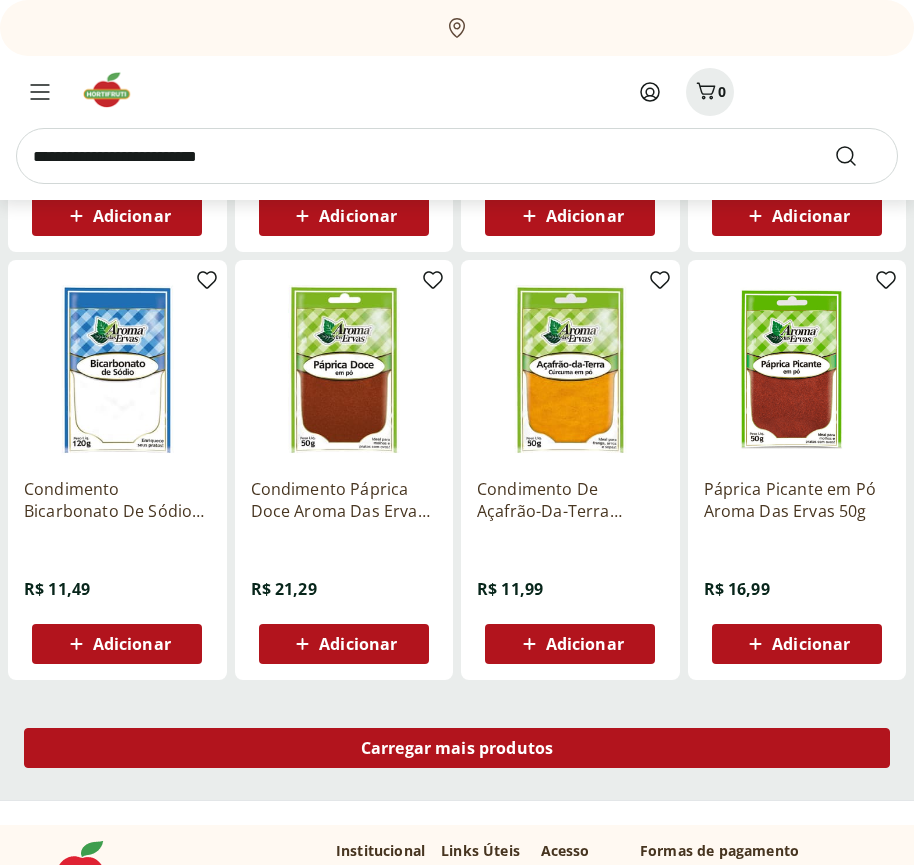 click on "Carregar mais produtos" at bounding box center (457, 748) 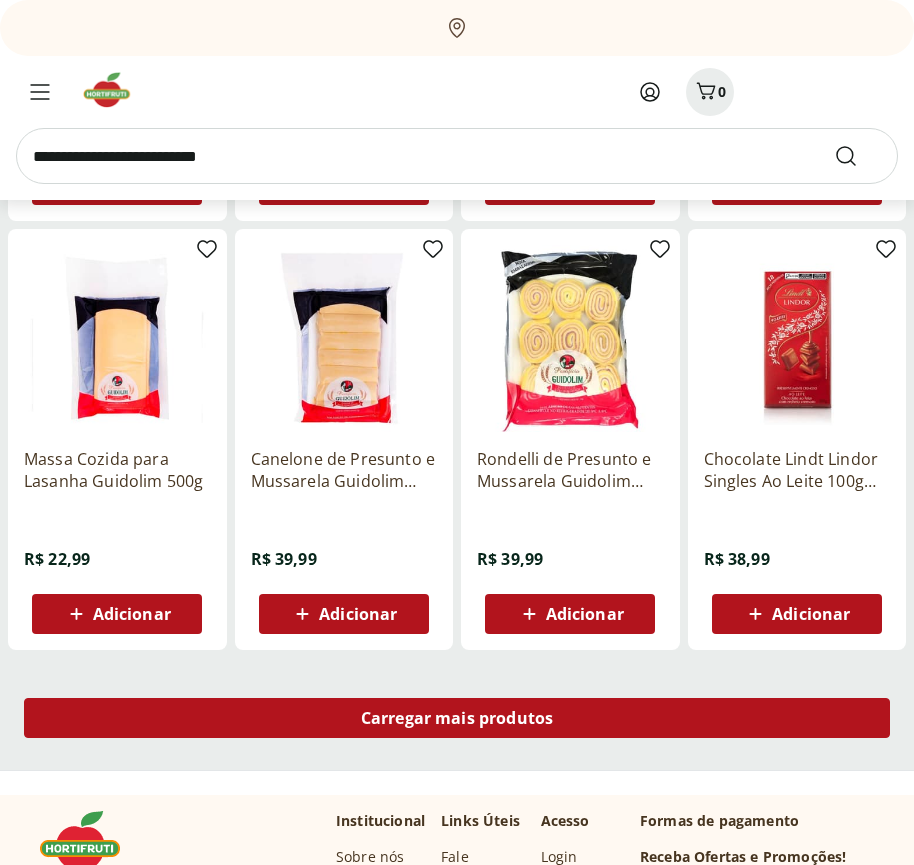 scroll, scrollTop: 60543, scrollLeft: 0, axis: vertical 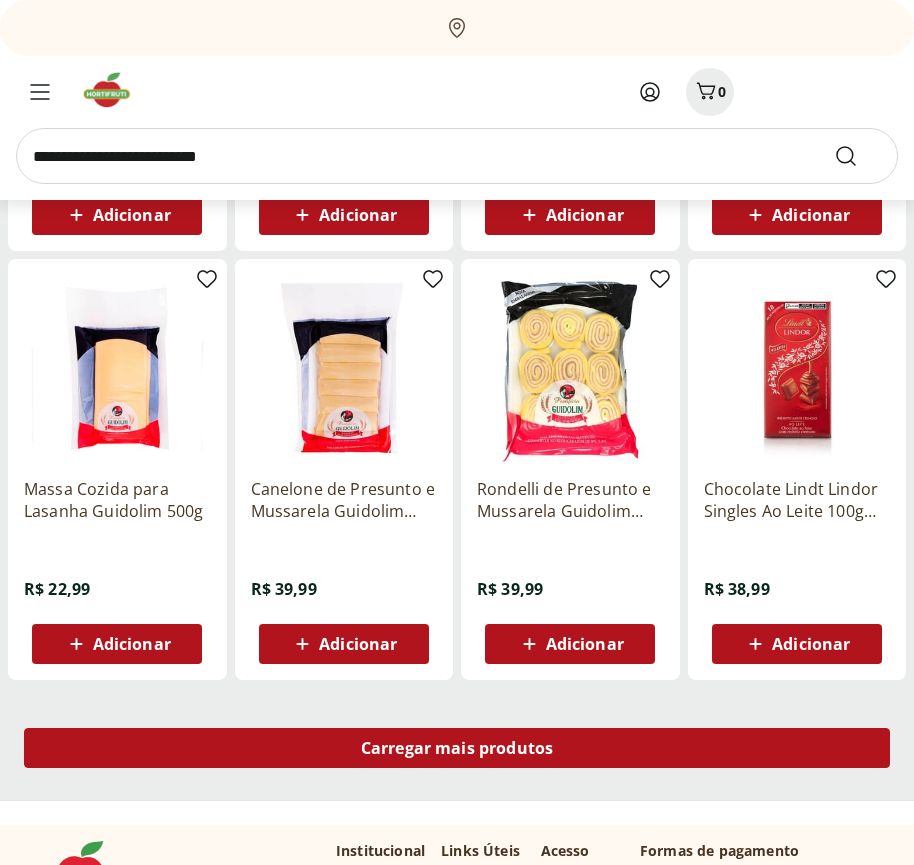 click on "Carregar mais produtos" at bounding box center [457, 748] 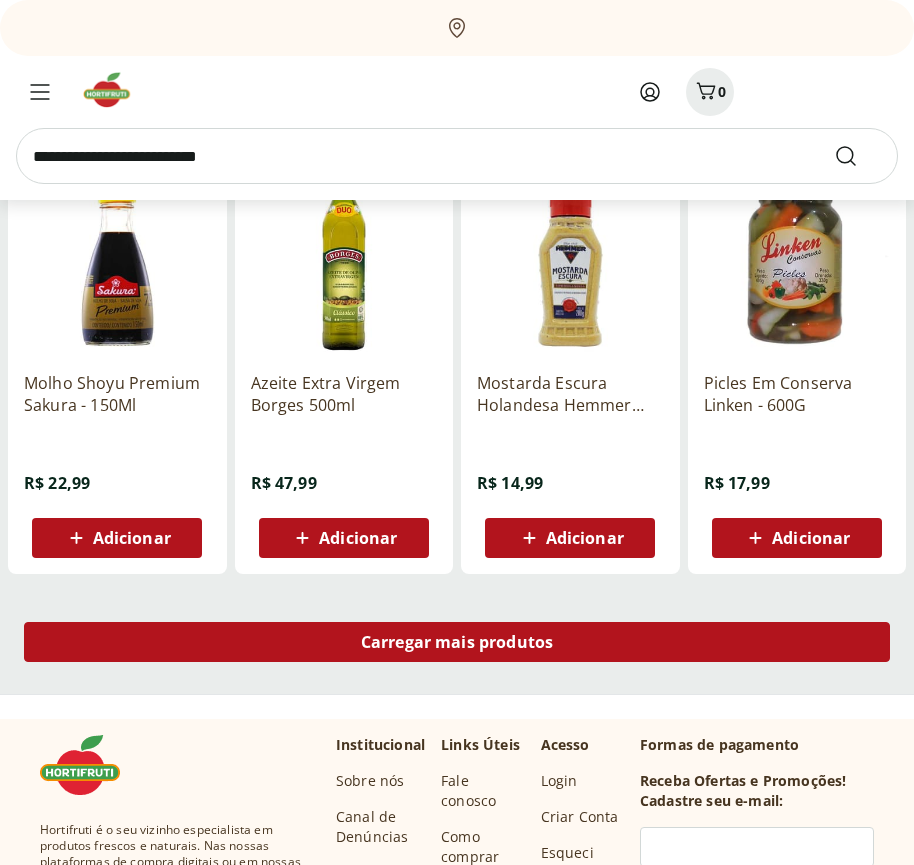 scroll, scrollTop: 61836, scrollLeft: 0, axis: vertical 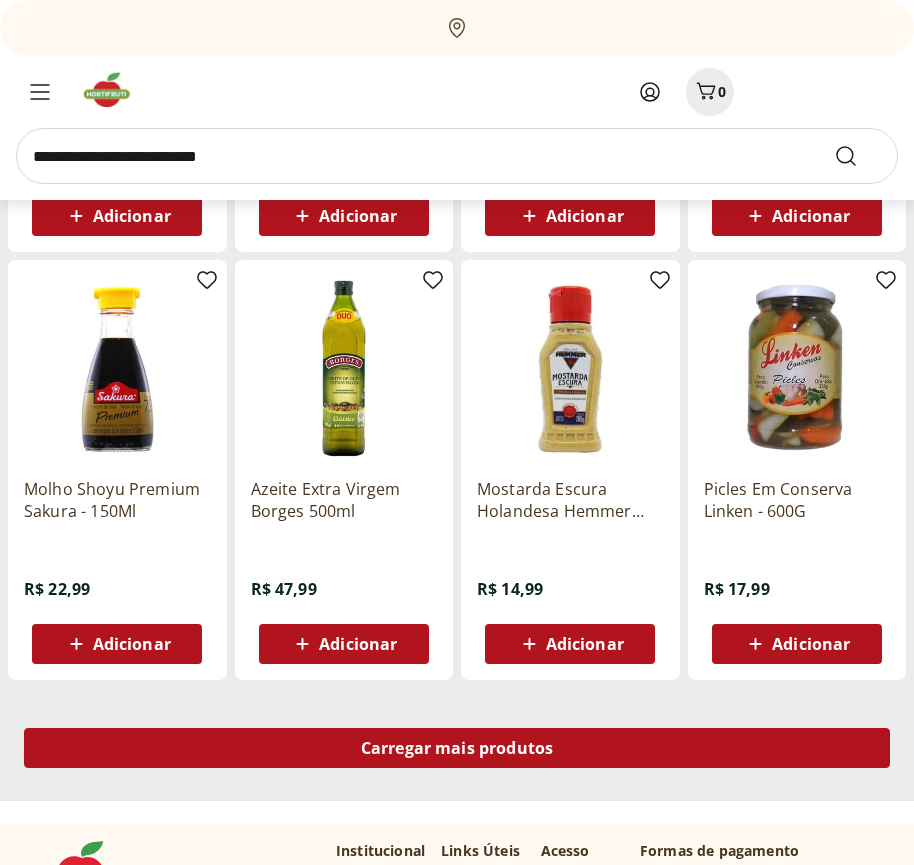 click on "Carregar mais produtos" at bounding box center (457, 748) 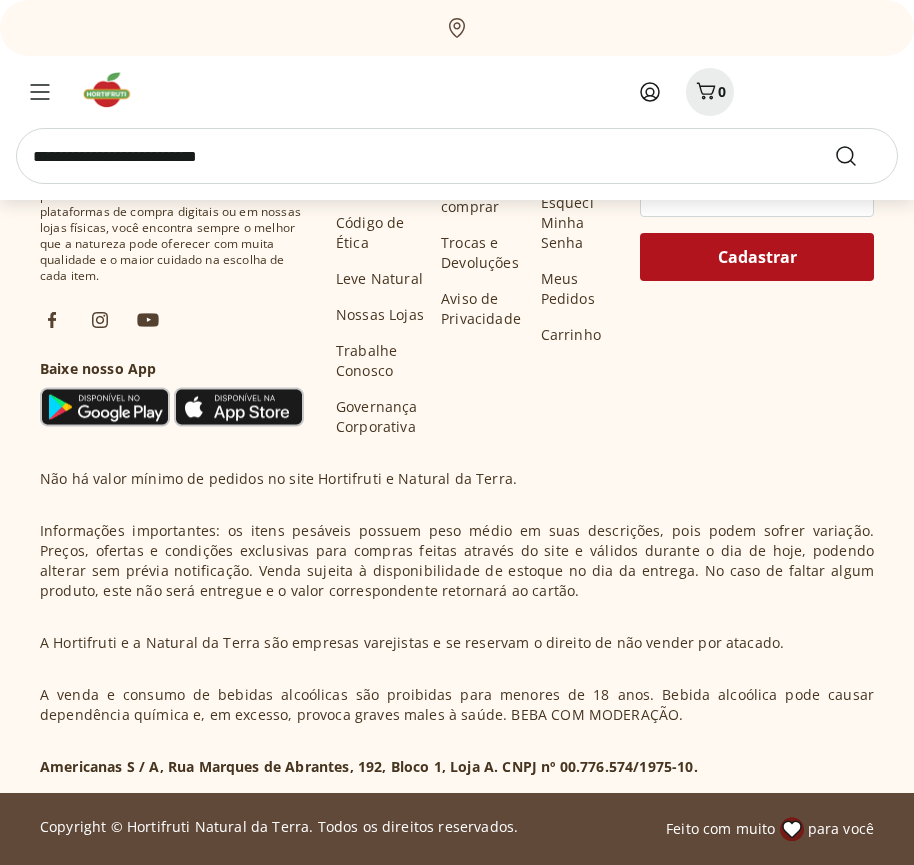 scroll, scrollTop: 63130, scrollLeft: 0, axis: vertical 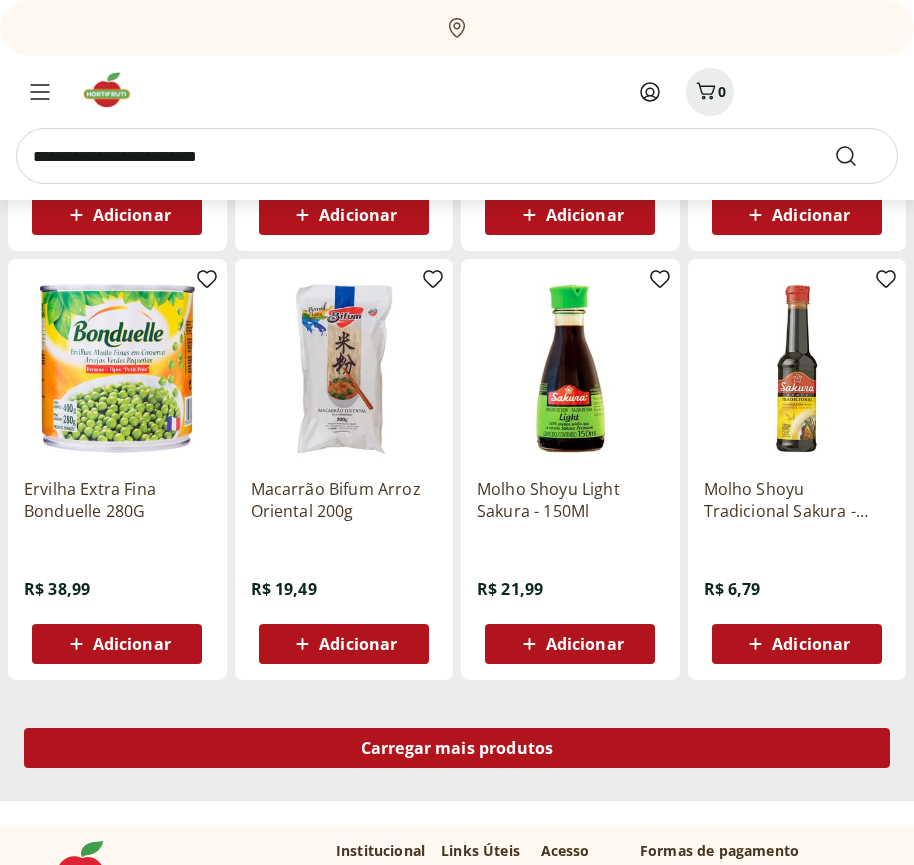 click on "Carregar mais produtos" at bounding box center (457, 748) 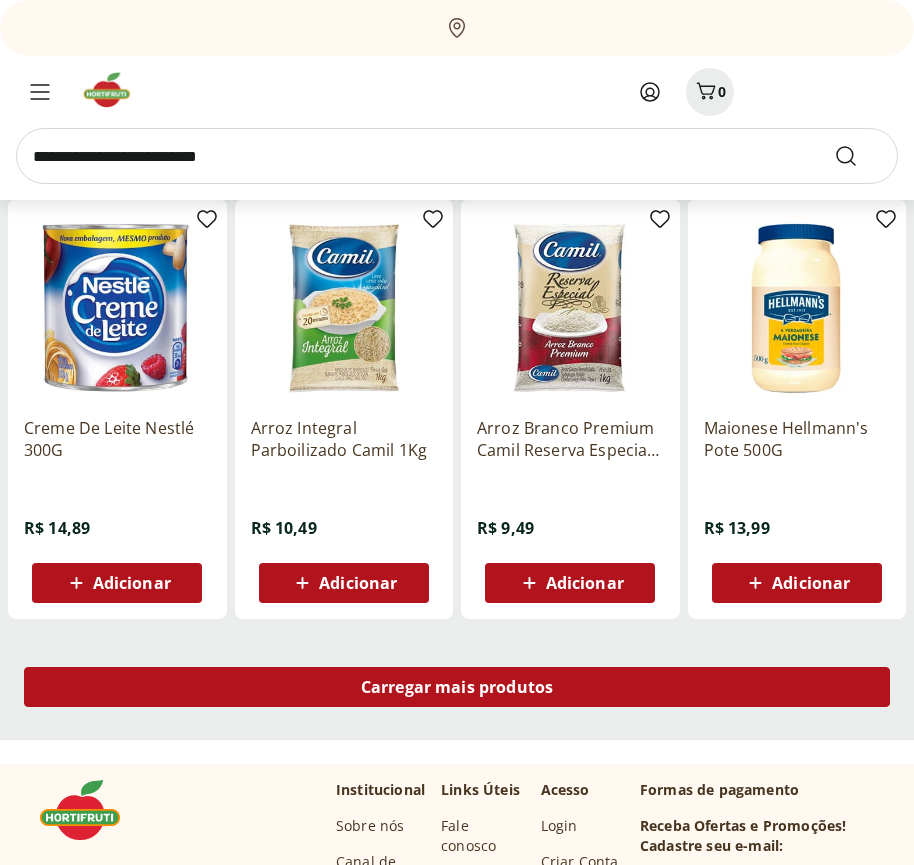scroll, scrollTop: 64423, scrollLeft: 0, axis: vertical 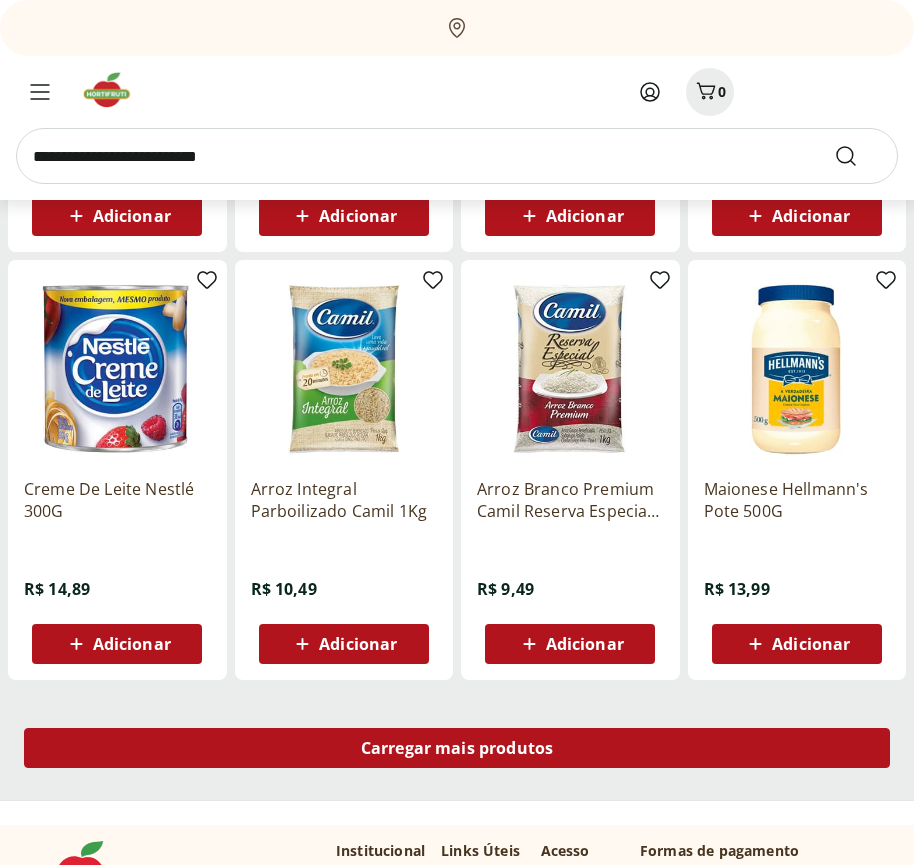 click on "Carregar mais produtos" at bounding box center (457, 748) 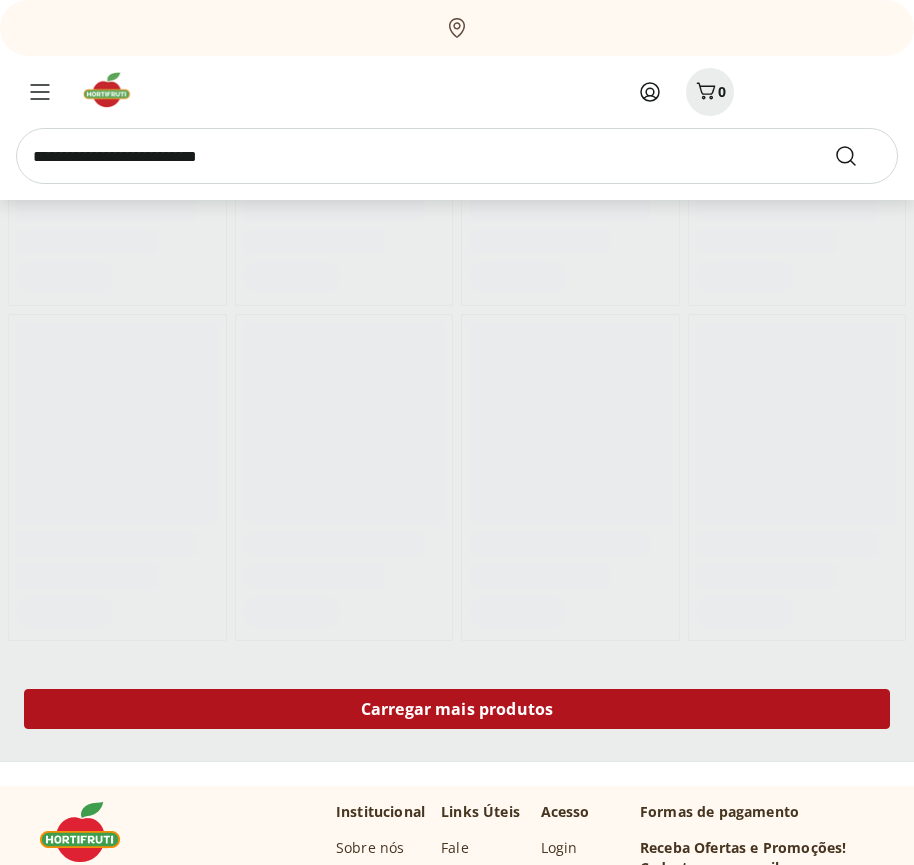scroll, scrollTop: 65435, scrollLeft: 0, axis: vertical 